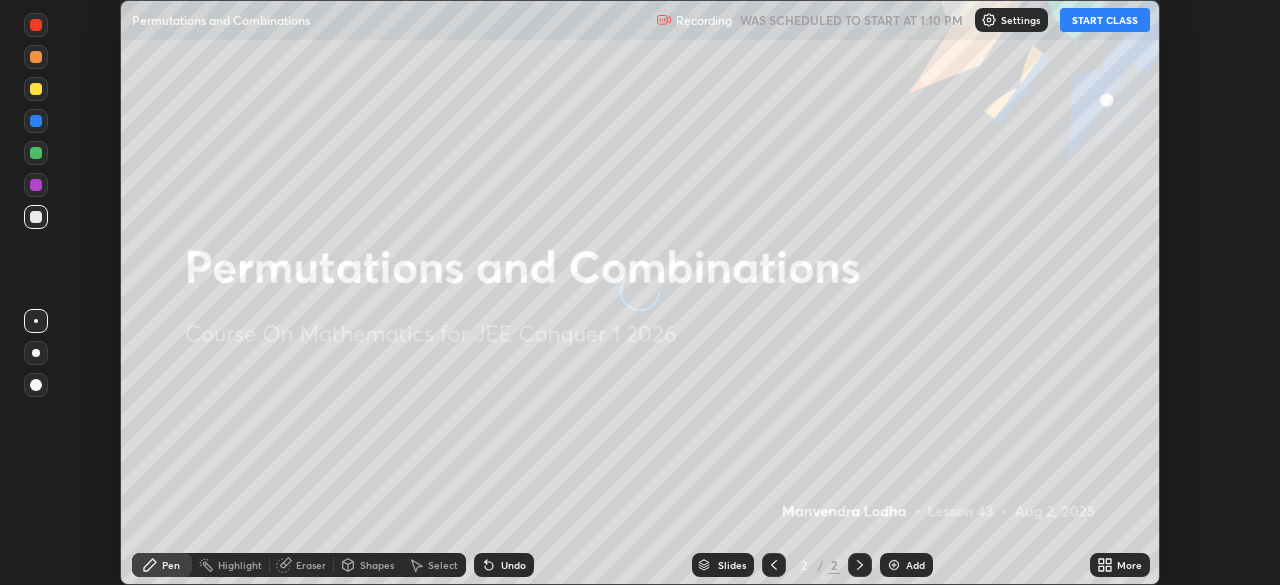 scroll, scrollTop: 0, scrollLeft: 0, axis: both 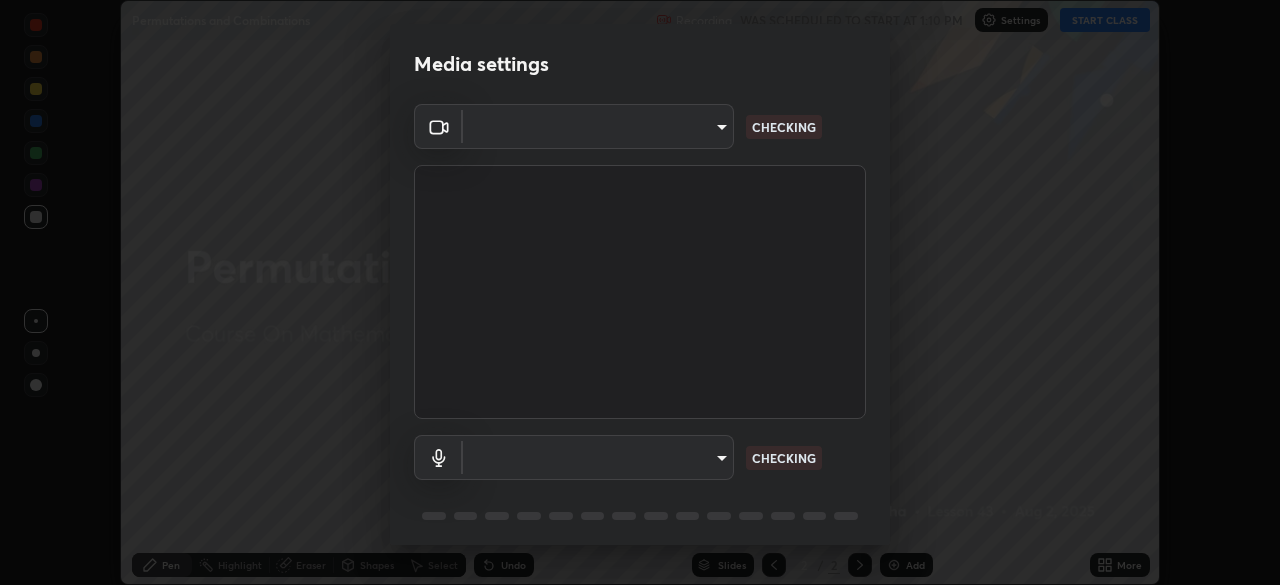 type on "[HASH]" 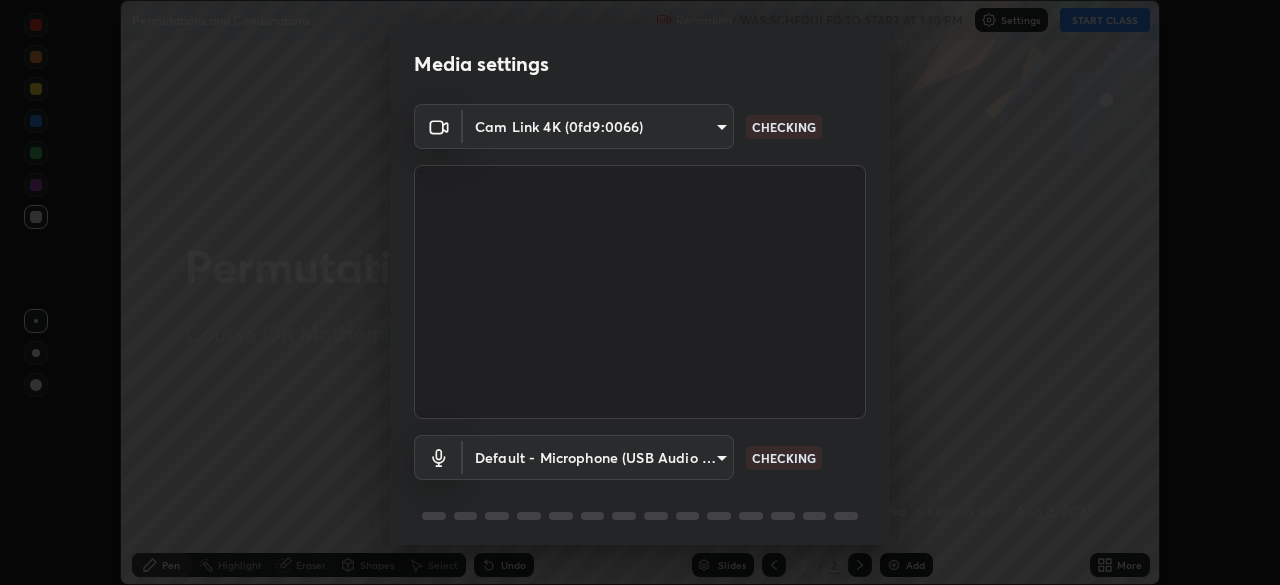 scroll, scrollTop: 71, scrollLeft: 0, axis: vertical 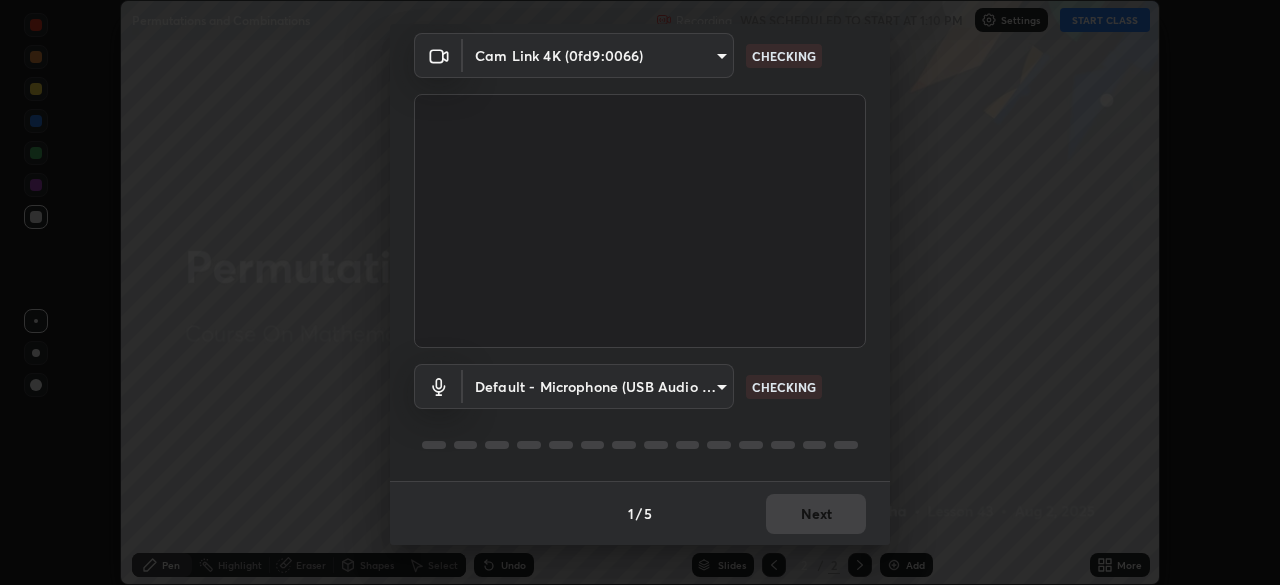 click on "Erase all Permutations and Combinations Recording WAS SCHEDULED TO START AT  [TIME] Settings START CLASS Setting up your live class Permutations and Combinations • L43 of Course On Mathematics for JEE Conquer 1 2026 [PERSON] Pen Highlight Eraser Shapes Select Undo Slides 2 / 2 Add More No doubts shared Encourage your learners to ask a doubt for better clarity Report an issue Reason for reporting Buffering Chat not working Audio - Video sync issue Educator video quality low ​ Attach an image Report Media settings Cam Link 4K ([HEX]) [HASH] CHECKING Default - Microphone (USB Audio Device) default CHECKING 1 / 5 Next" at bounding box center [640, 292] 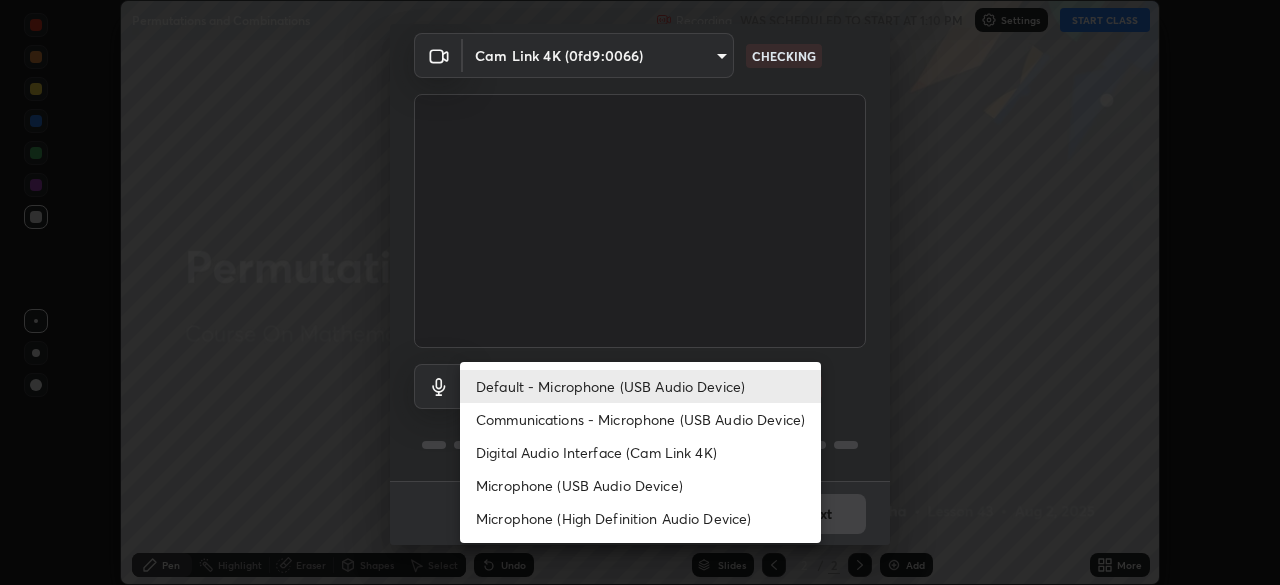 click on "Communications - Microphone (USB Audio Device)" at bounding box center (640, 419) 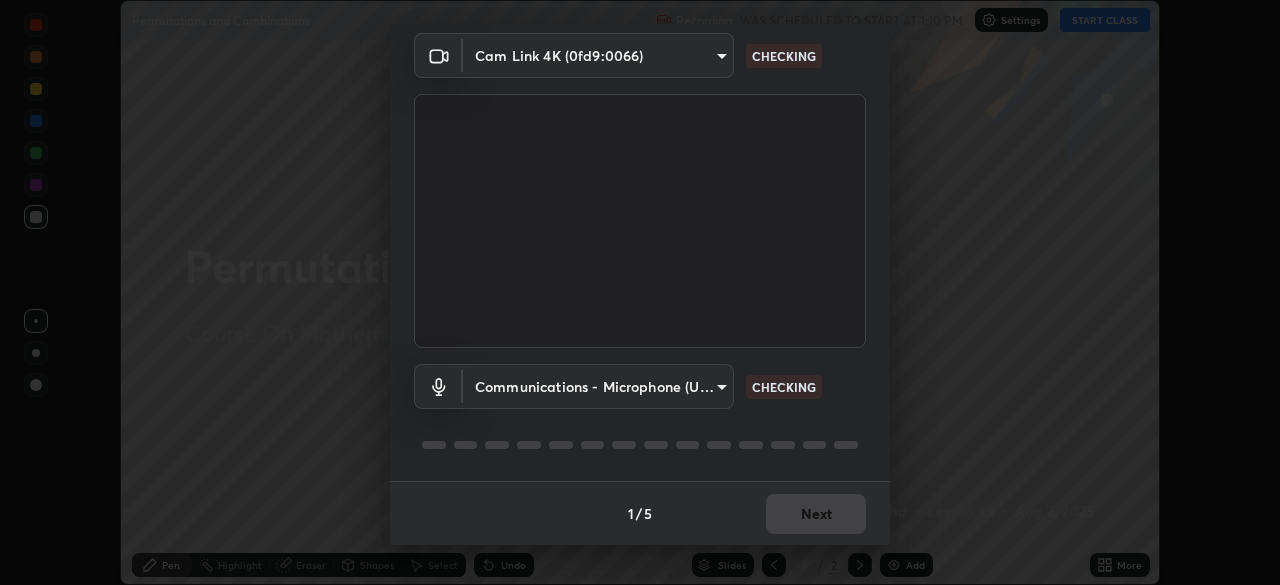 click on "Erase all Permutations and Combinations Recording WAS SCHEDULED TO START AT  [TIME] Settings START CLASS Setting up your live class Permutations and Combinations • L43 of Course On Mathematics for JEE Conquer 1 2026 [PERSON] Pen Highlight Eraser Shapes Select Undo Slides 2 / 2 Add More No doubts shared Encourage your learners to ask a doubt for better clarity Report an issue Reason for reporting Buffering Chat not working Audio - Video sync issue Educator video quality low ​ Attach an image Report Media settings Cam Link 4K ([HEX]) [HASH] CHECKING Communications - Microphone (USB Audio Device) communications CHECKING 1 / 5 Next Default - Microphone (USB Audio Device) Communications - Microphone (USB Audio Device) Digital Audio Interface (Cam Link 4K) Microphone (USB Audio Device) Microphone (High Definition Audio Device)" at bounding box center [640, 292] 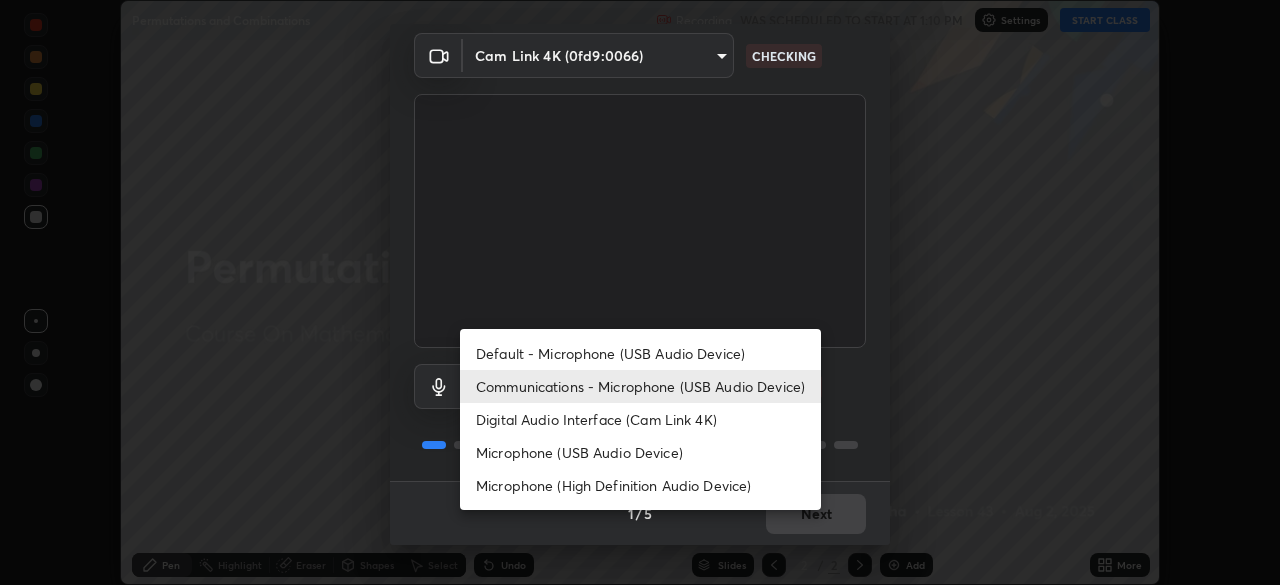 click on "Default - Microphone (USB Audio Device)" at bounding box center [640, 353] 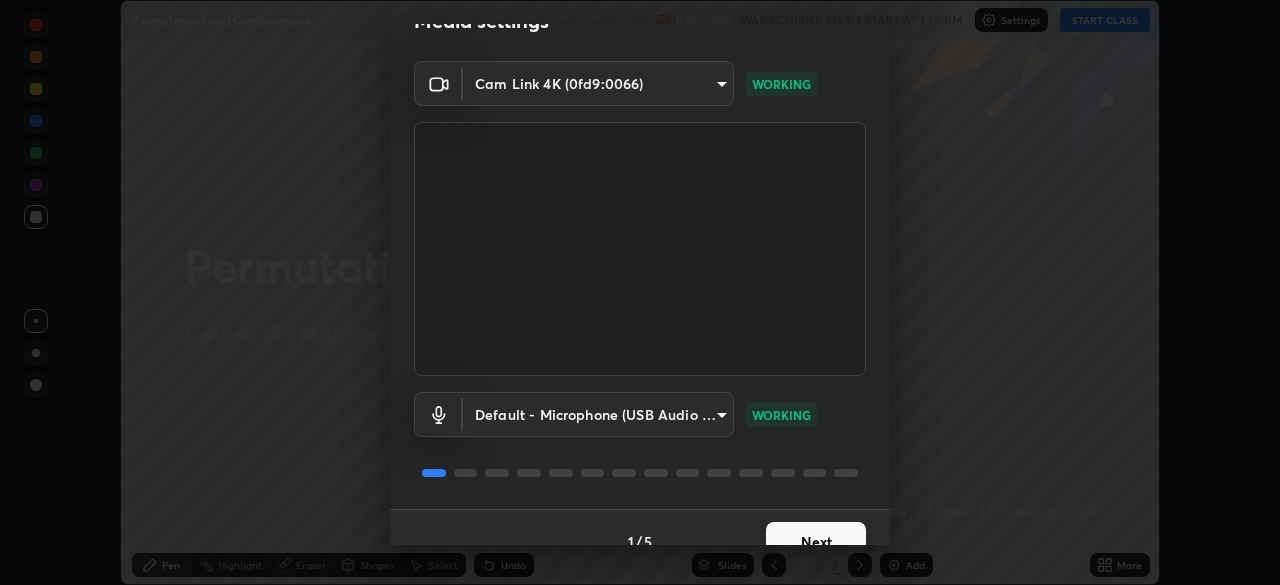 scroll, scrollTop: 69, scrollLeft: 0, axis: vertical 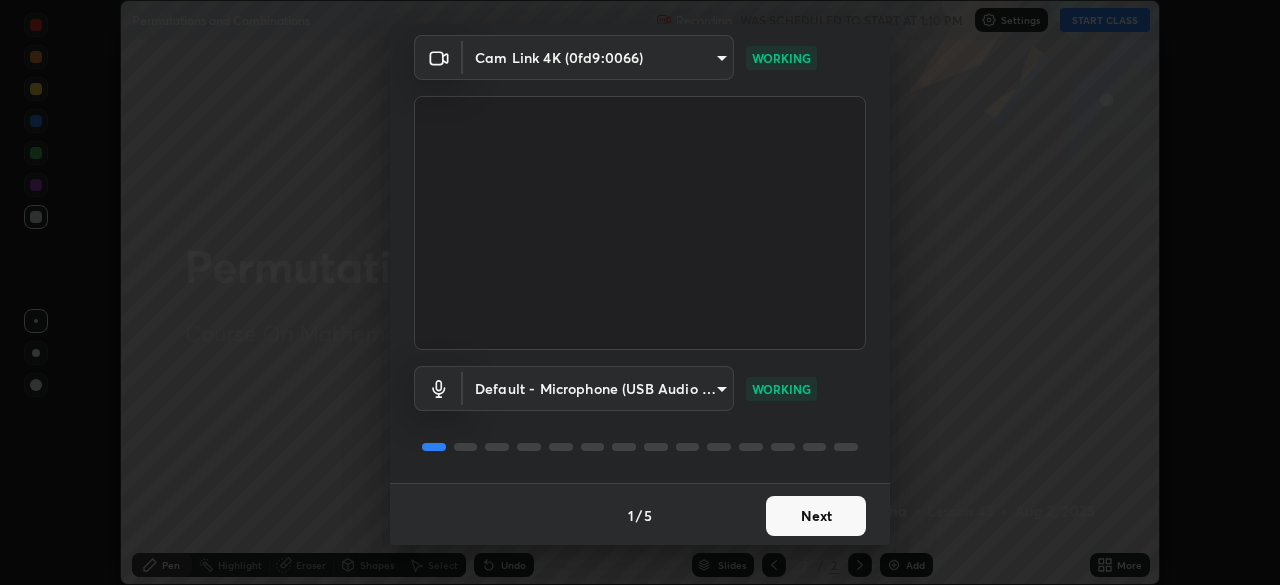 click on "Next" at bounding box center [816, 516] 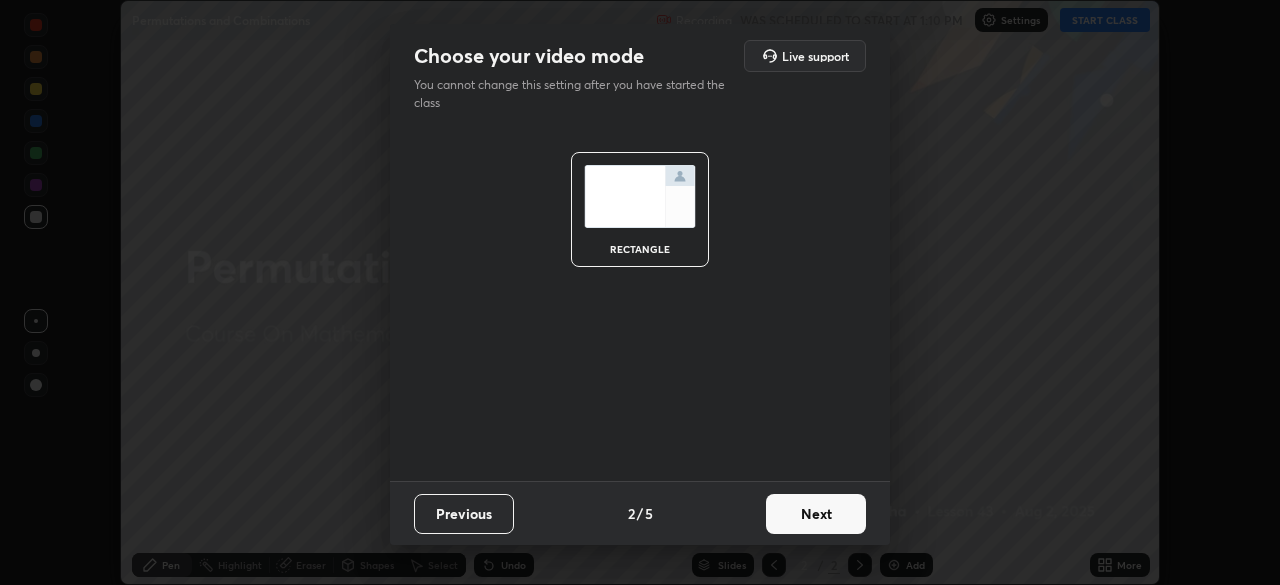 click on "Next" at bounding box center (816, 514) 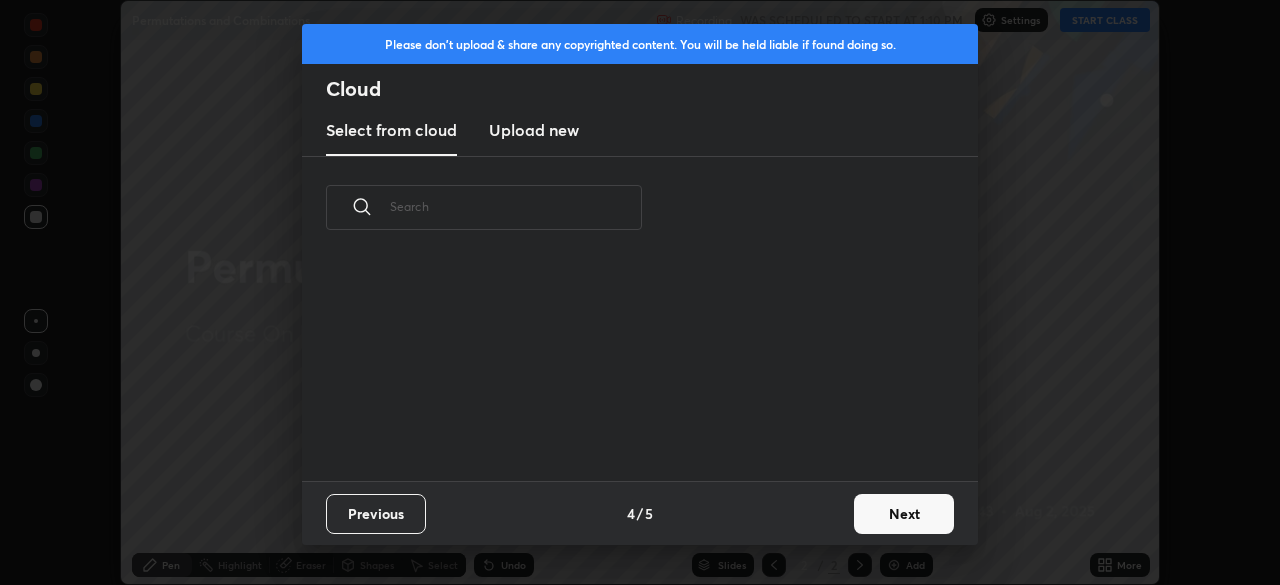 click on "Next" at bounding box center [904, 514] 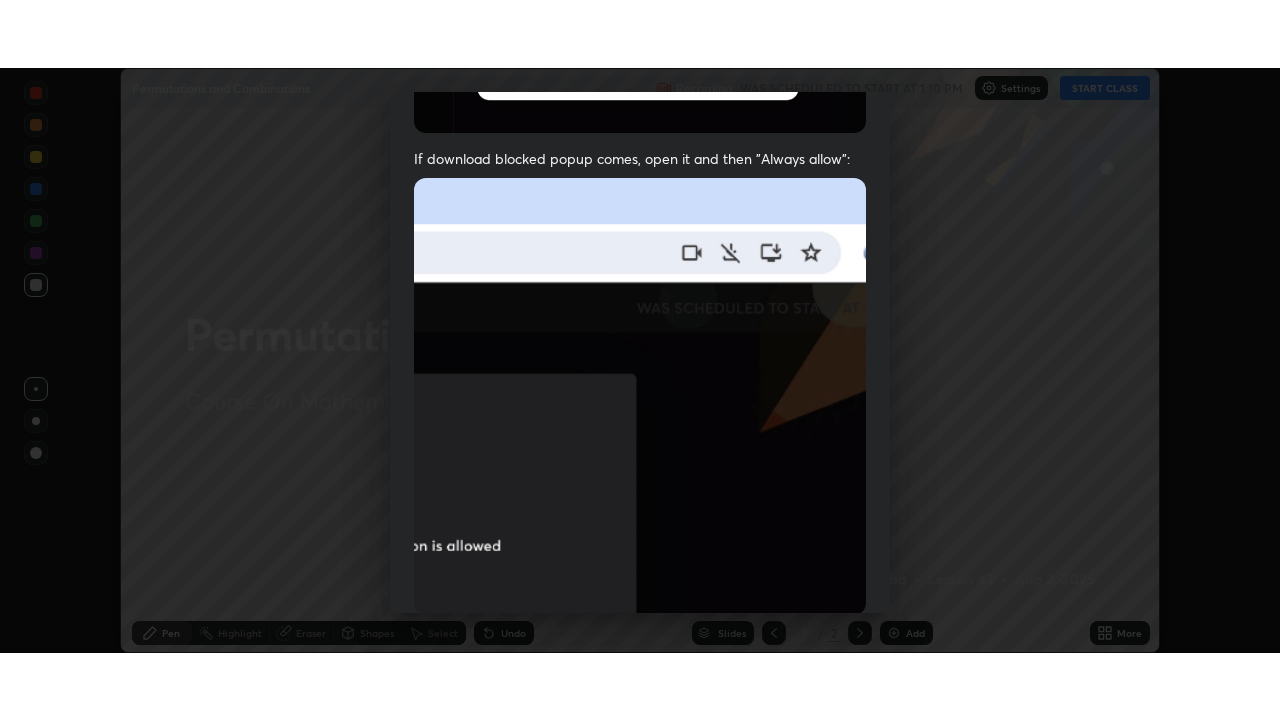 scroll, scrollTop: 479, scrollLeft: 0, axis: vertical 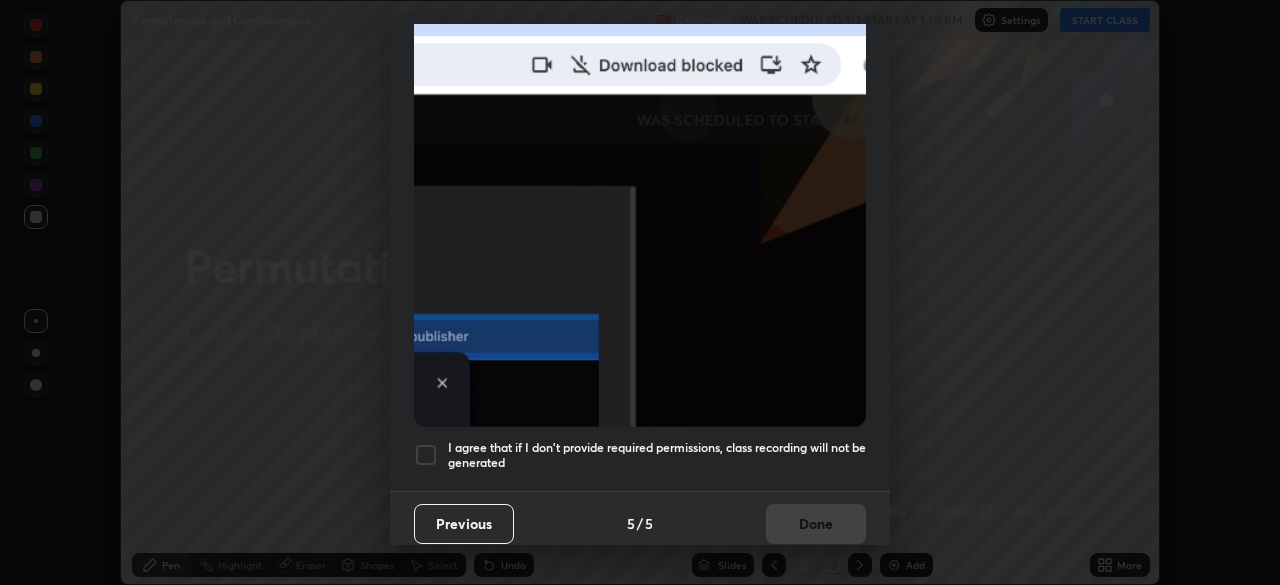 click on "I agree that if I don't provide required permissions, class recording will not be generated" at bounding box center [657, 455] 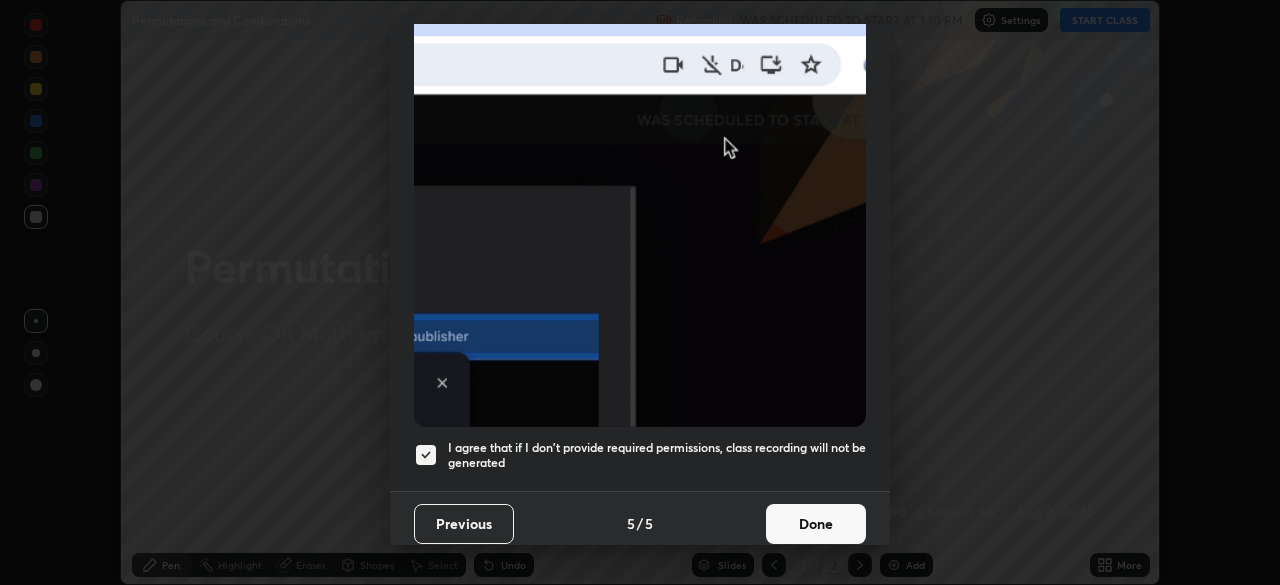 click on "Done" at bounding box center (816, 524) 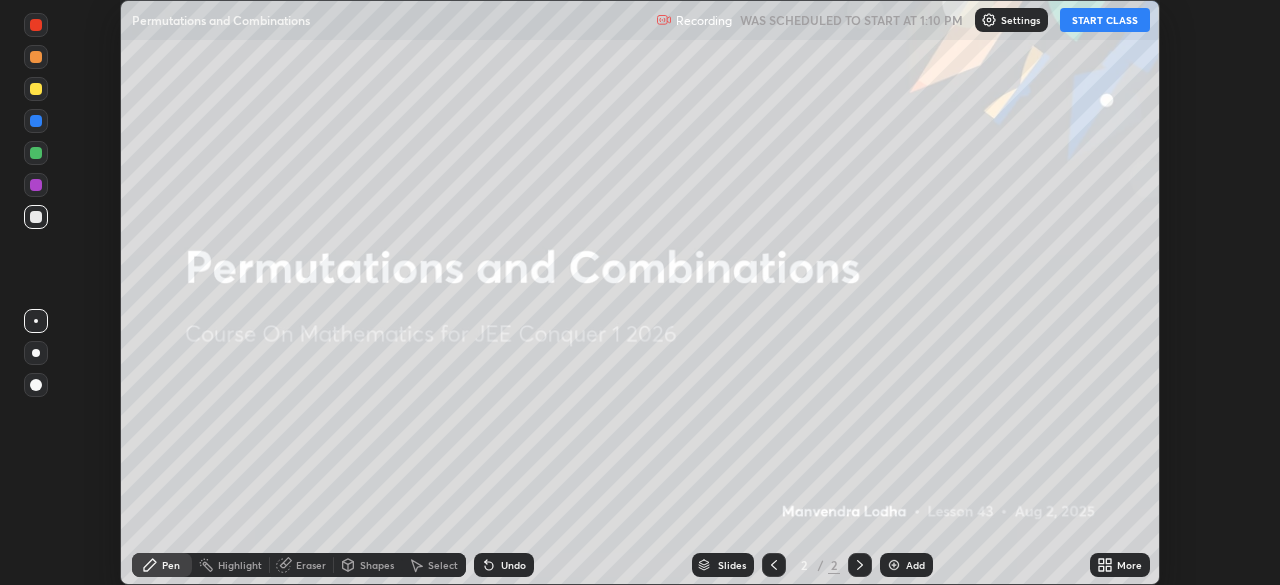 click on "More" at bounding box center [1129, 565] 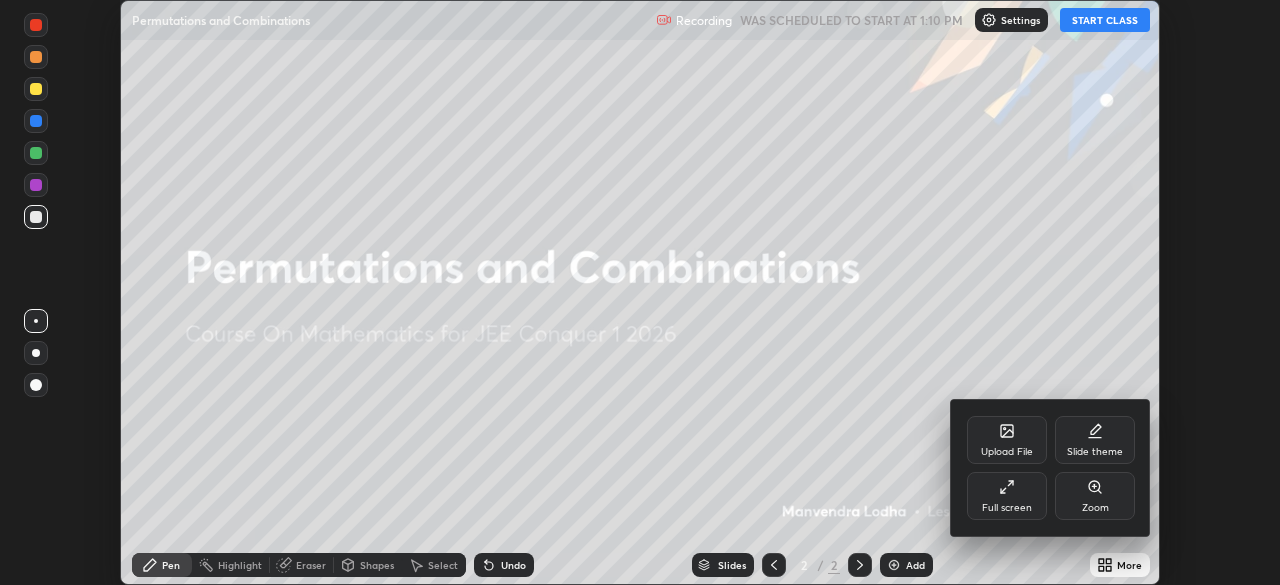 click on "Full screen" at bounding box center (1007, 508) 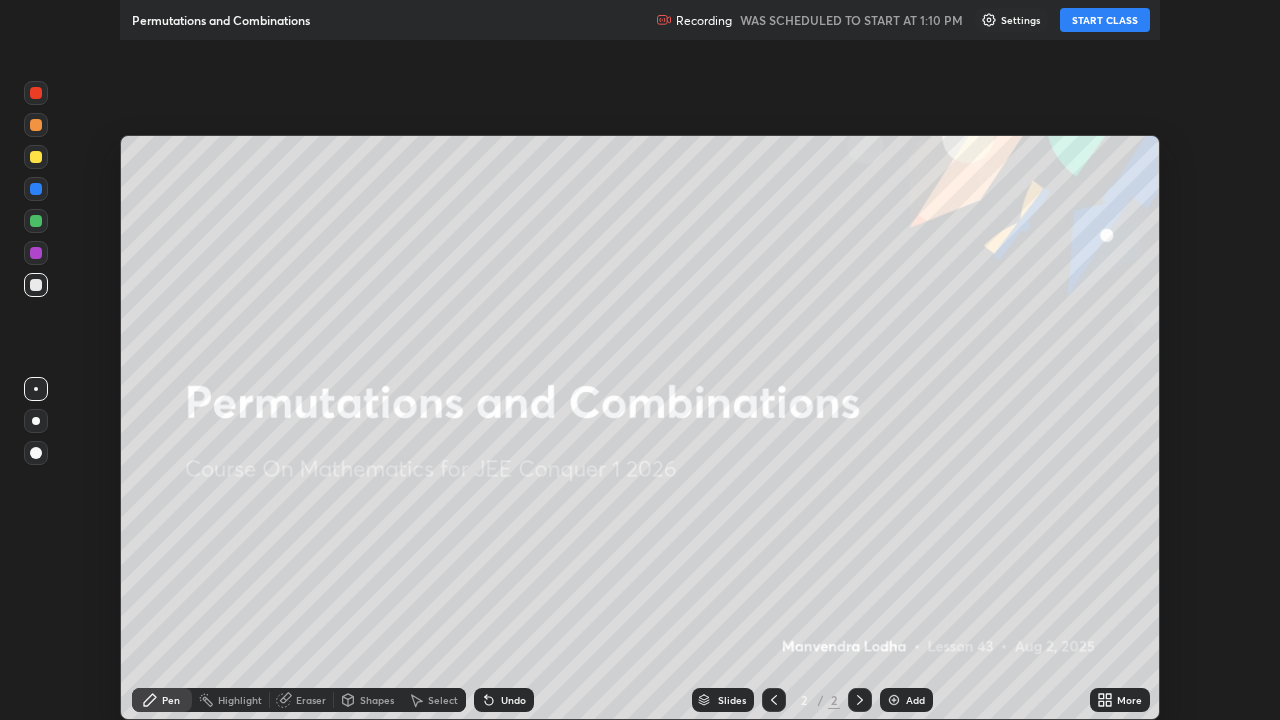 scroll, scrollTop: 99280, scrollLeft: 98720, axis: both 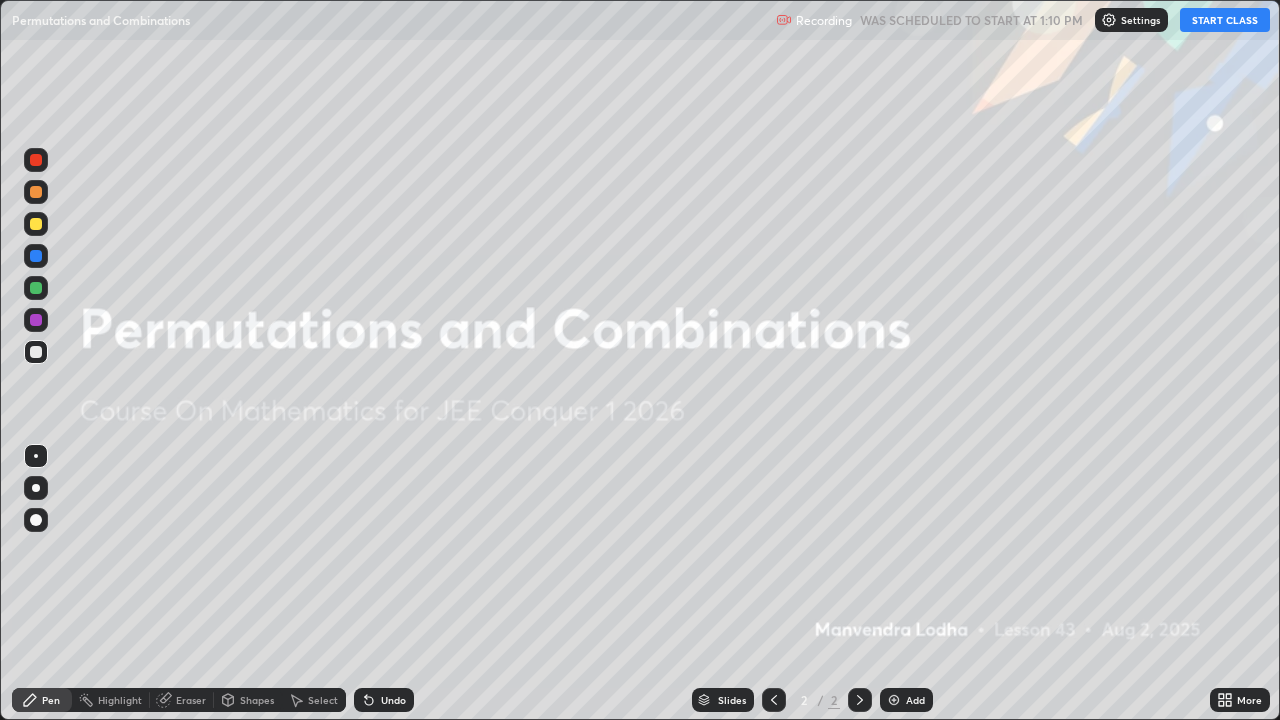 click on "START CLASS" at bounding box center (1225, 20) 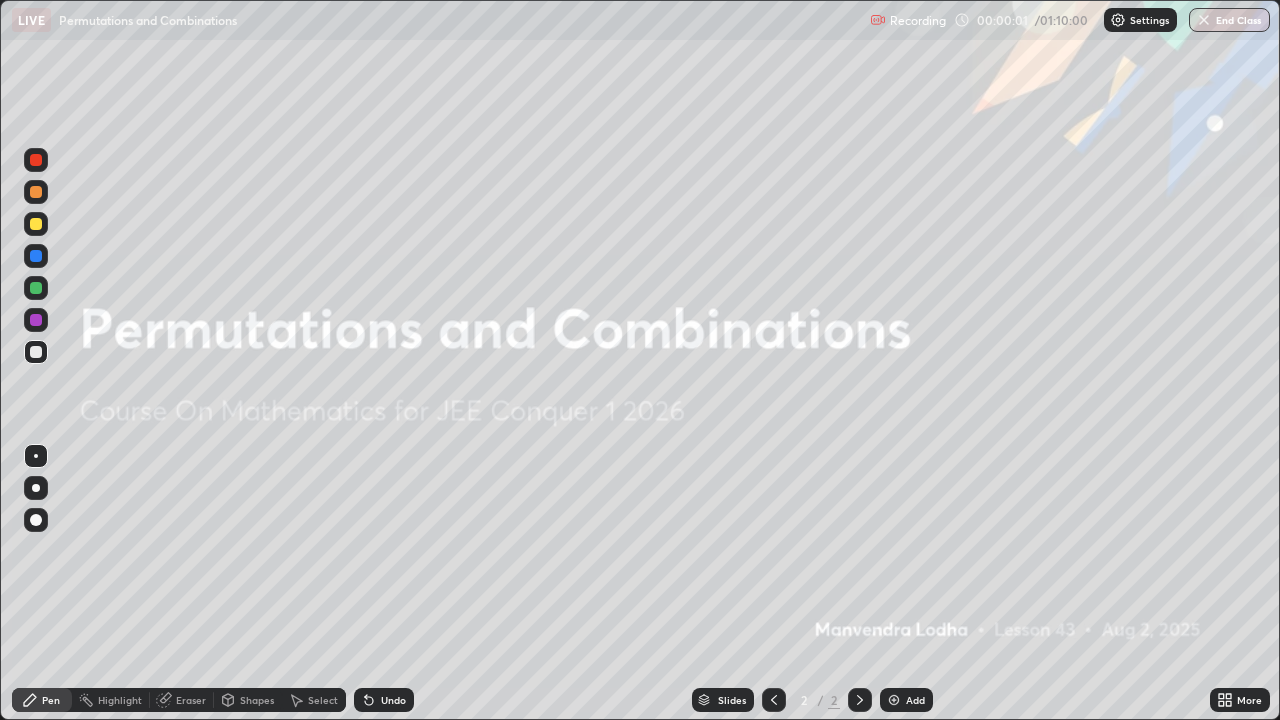 click on "Add" at bounding box center [906, 700] 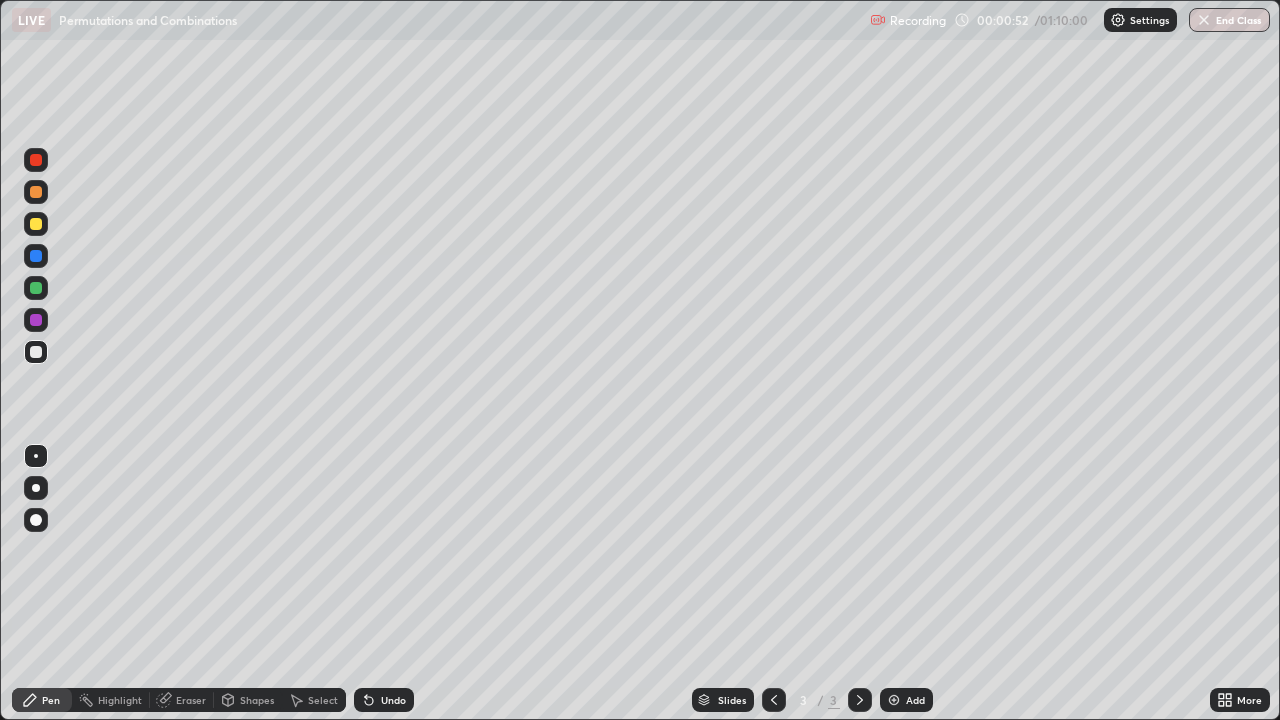 click at bounding box center (36, 224) 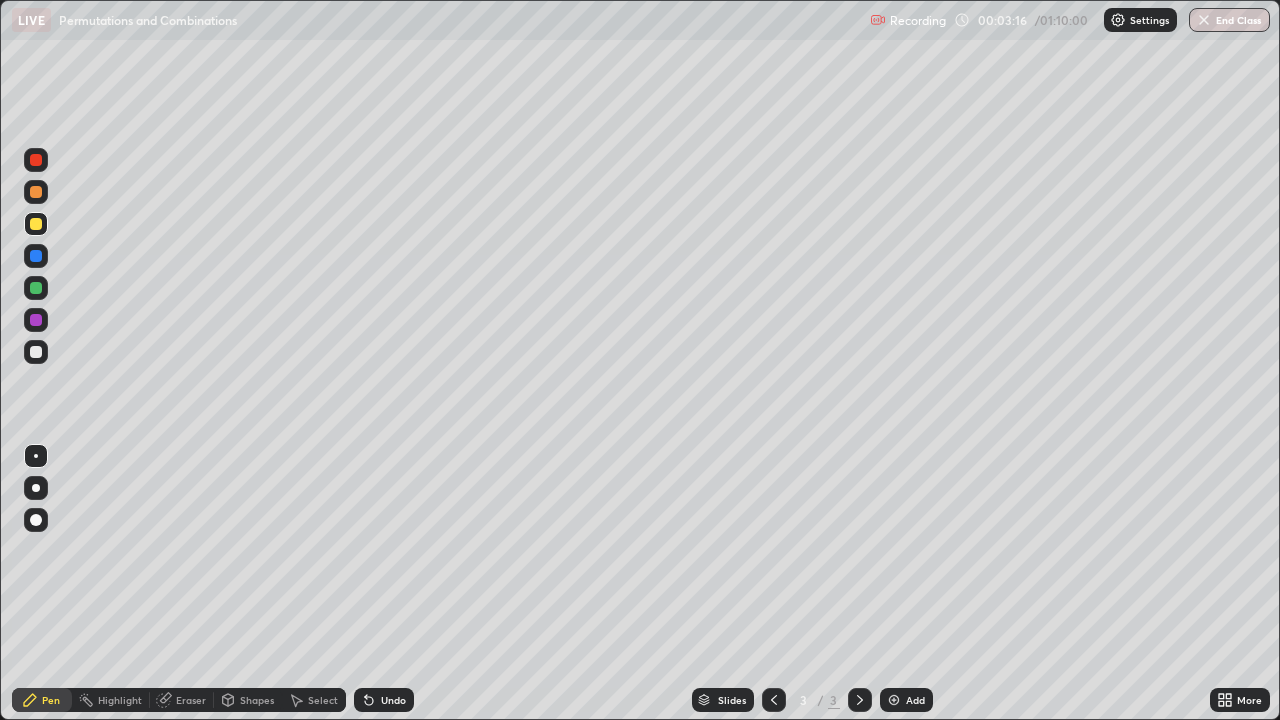 click at bounding box center (894, 700) 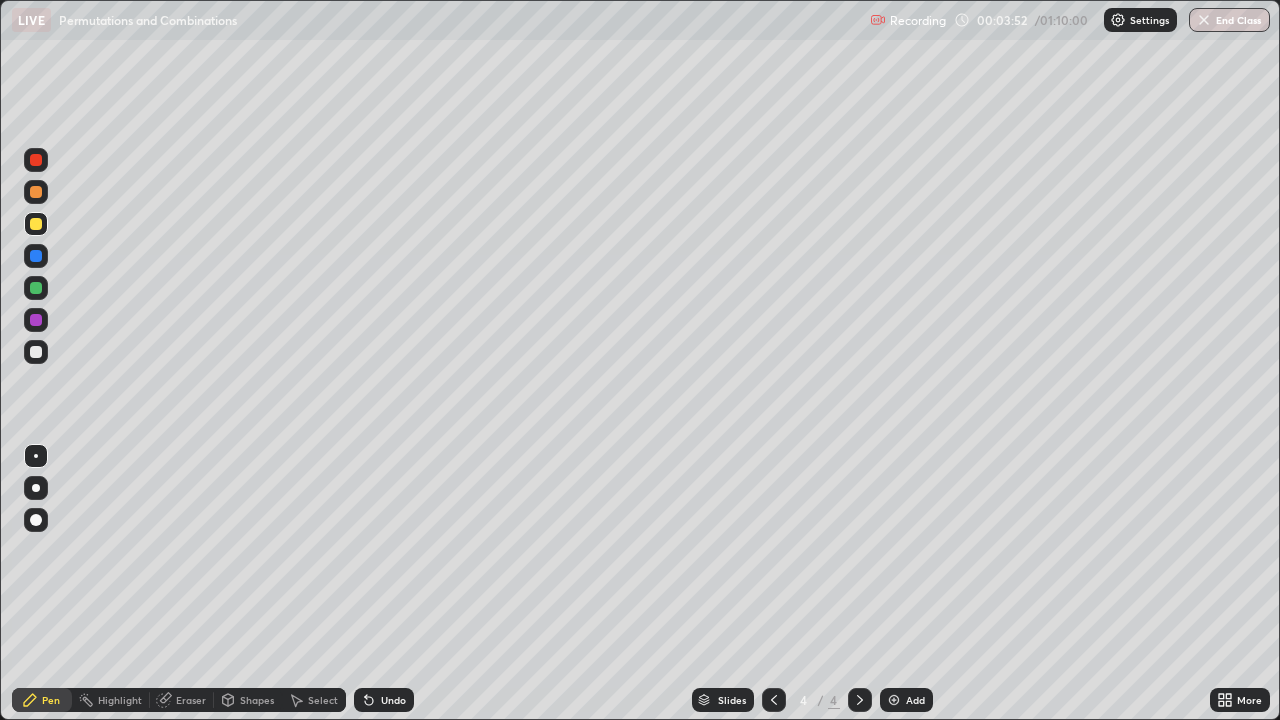 click at bounding box center [36, 352] 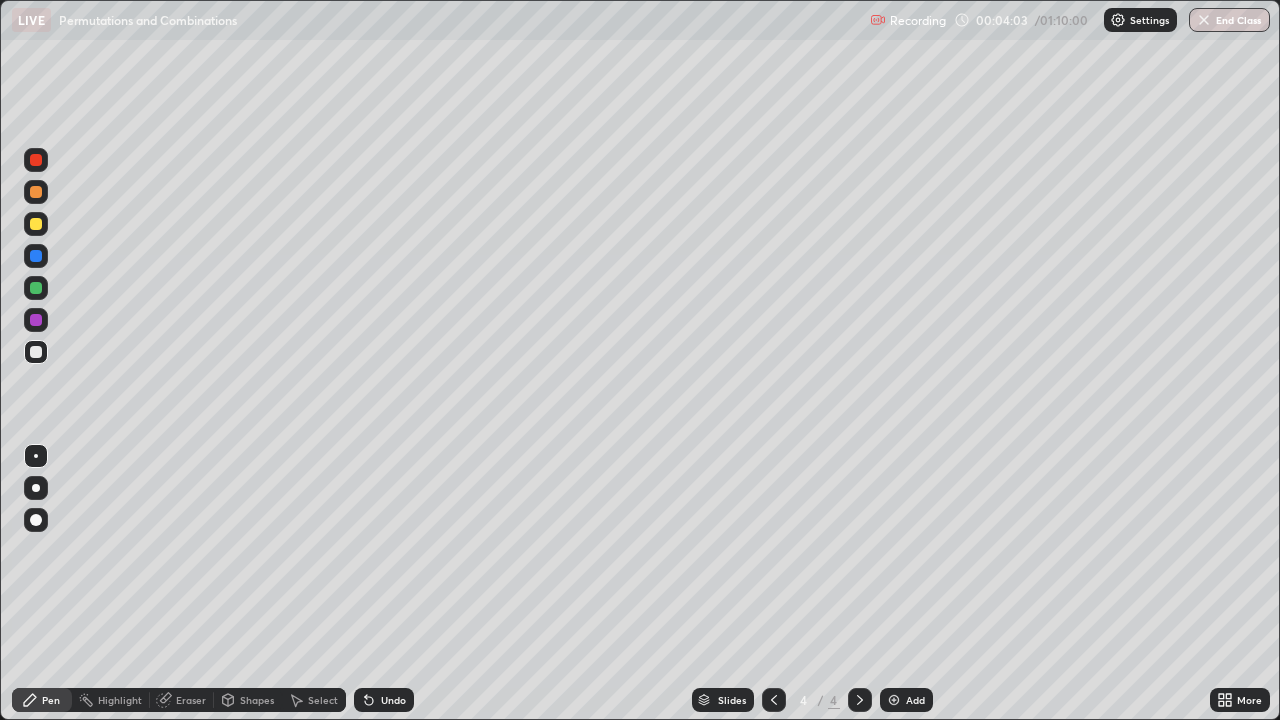 click at bounding box center (36, 224) 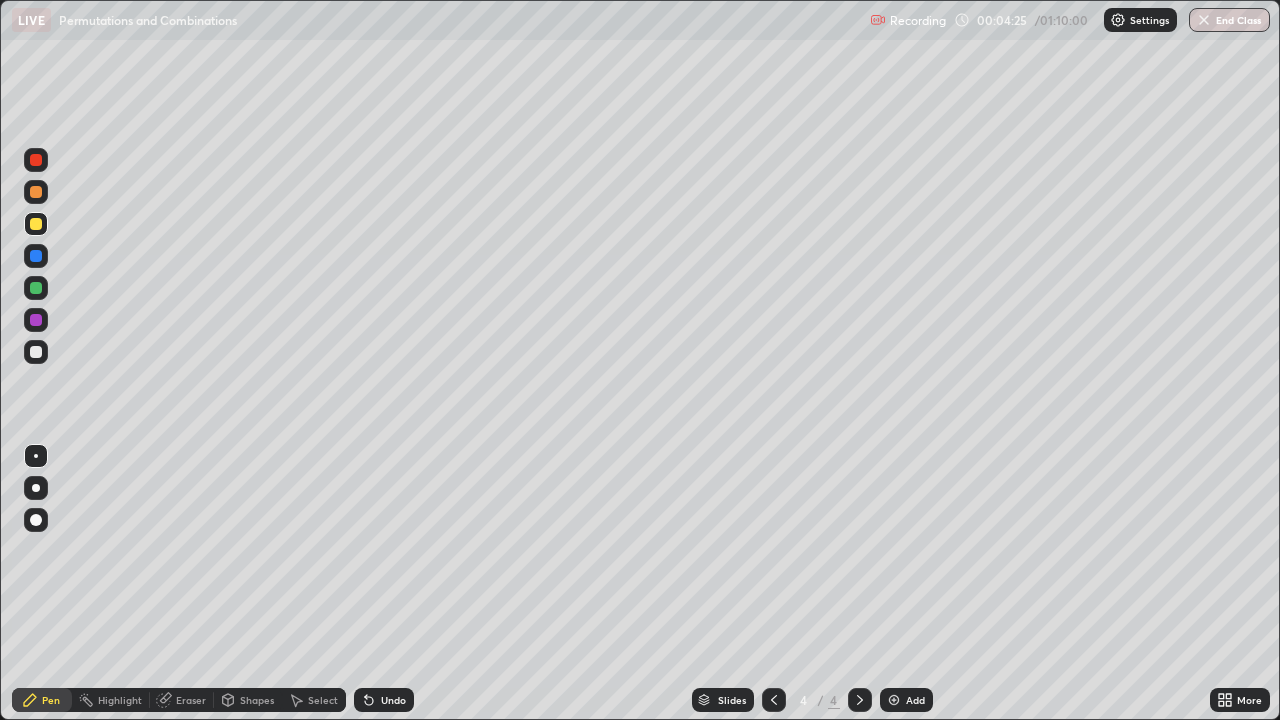 click at bounding box center [36, 352] 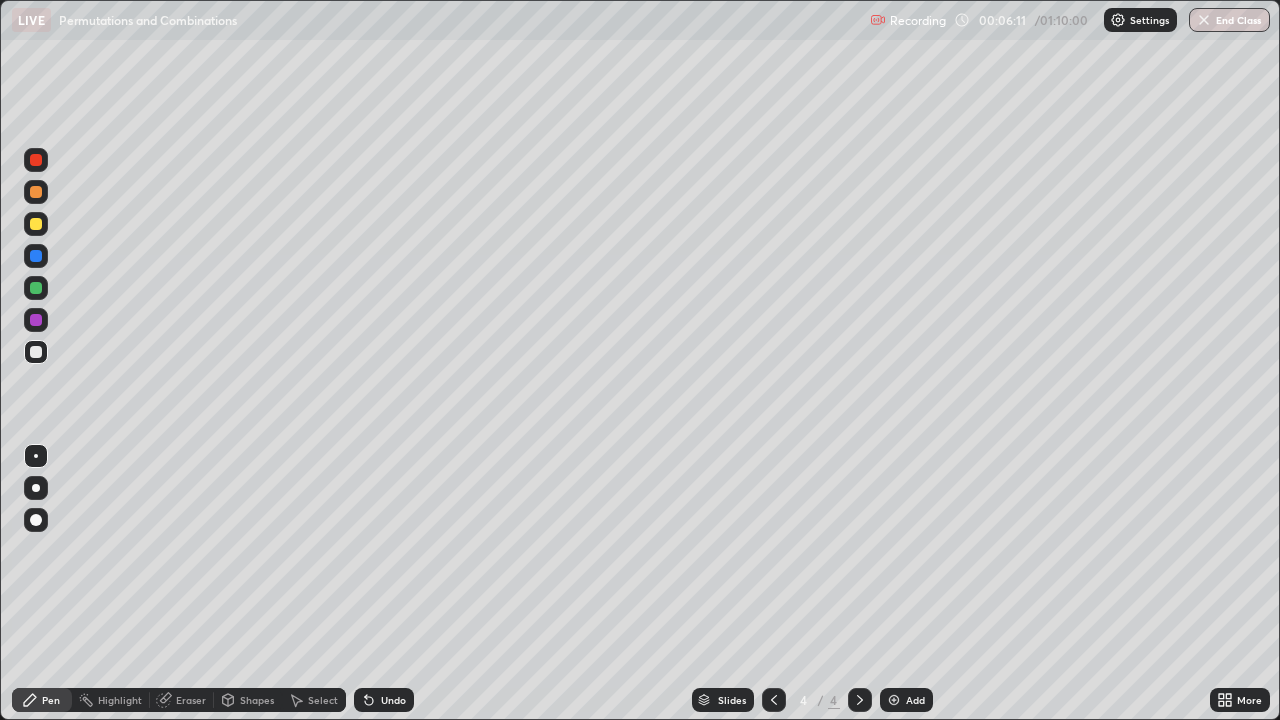 click on "Add" at bounding box center [915, 700] 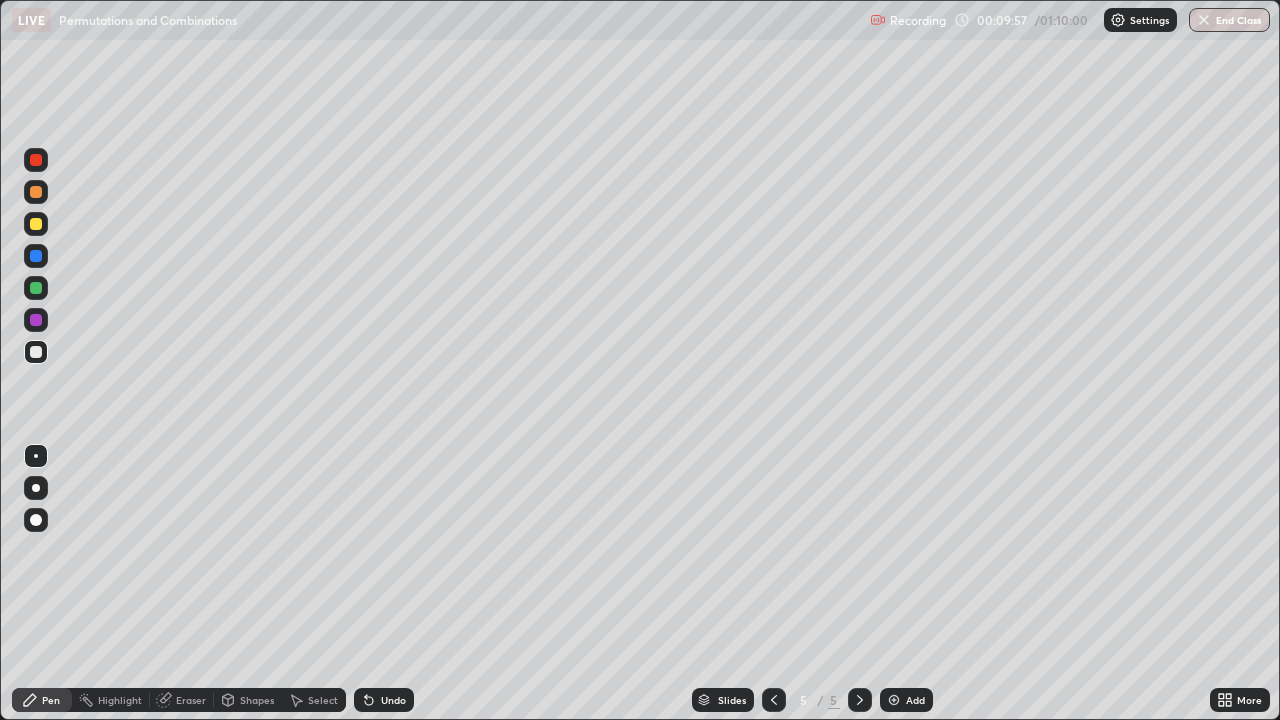 click on "Add" at bounding box center (915, 700) 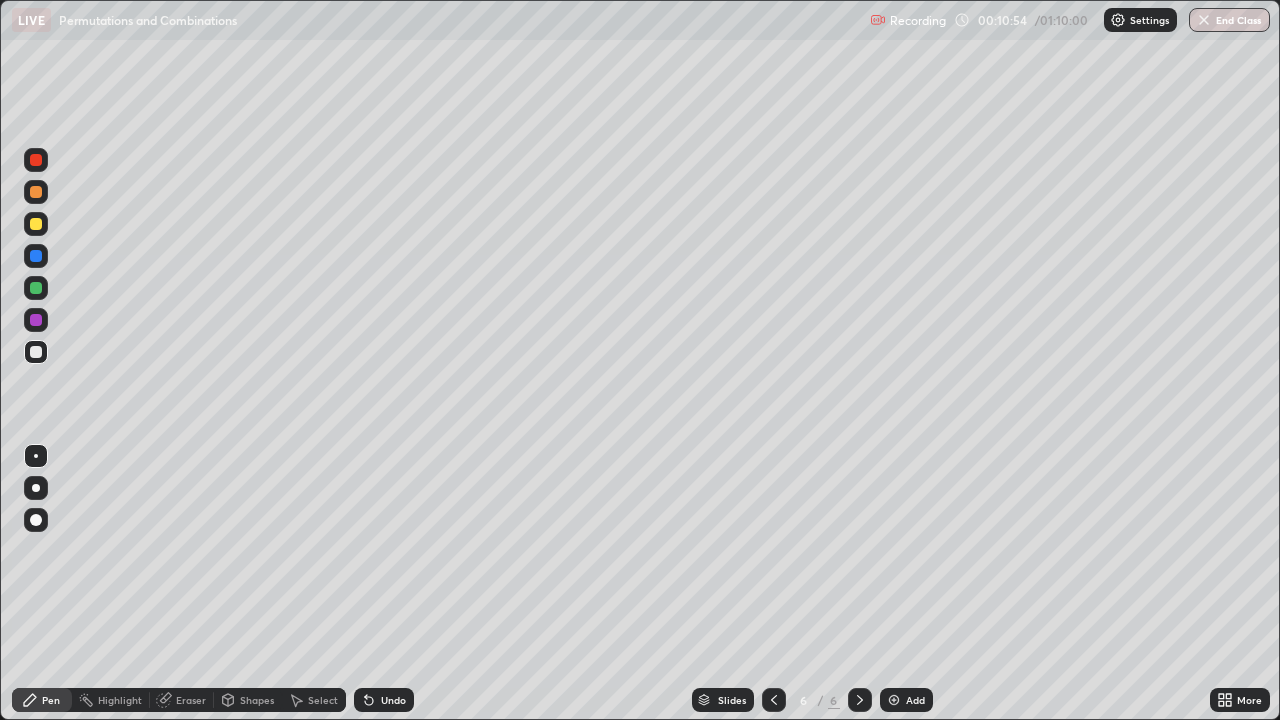 click at bounding box center (36, 224) 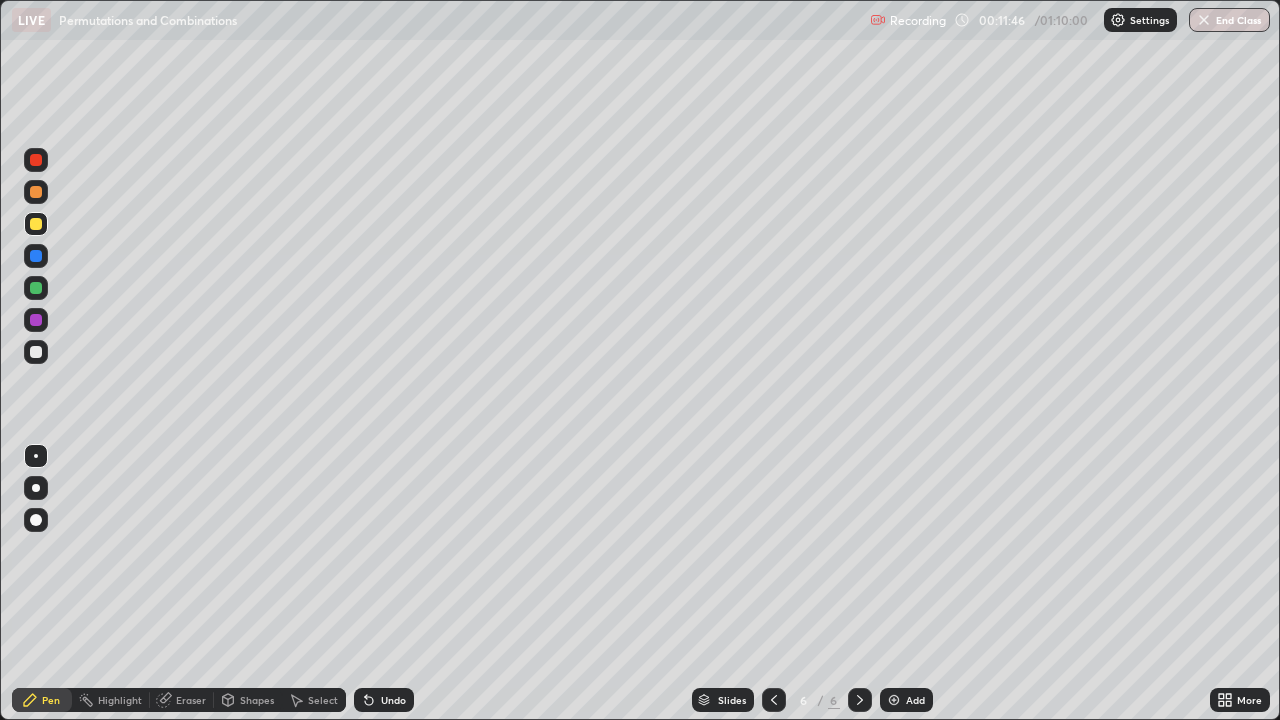 click at bounding box center (36, 224) 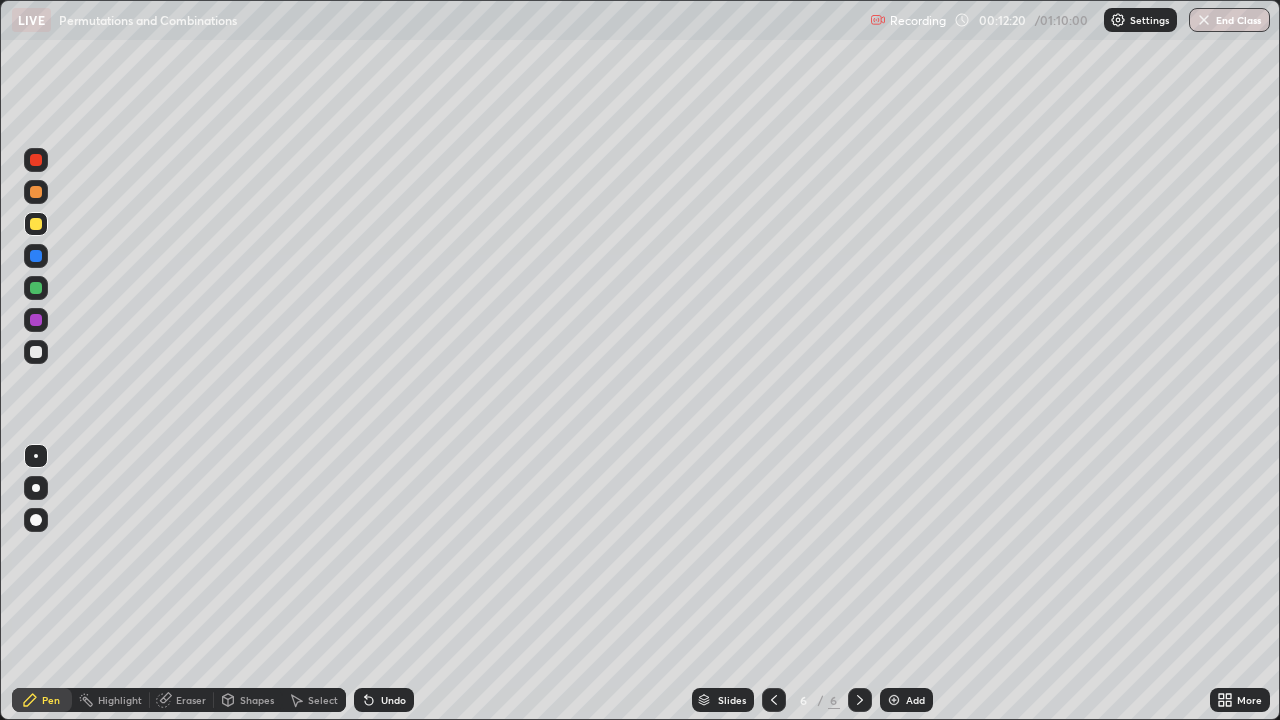 click at bounding box center [36, 352] 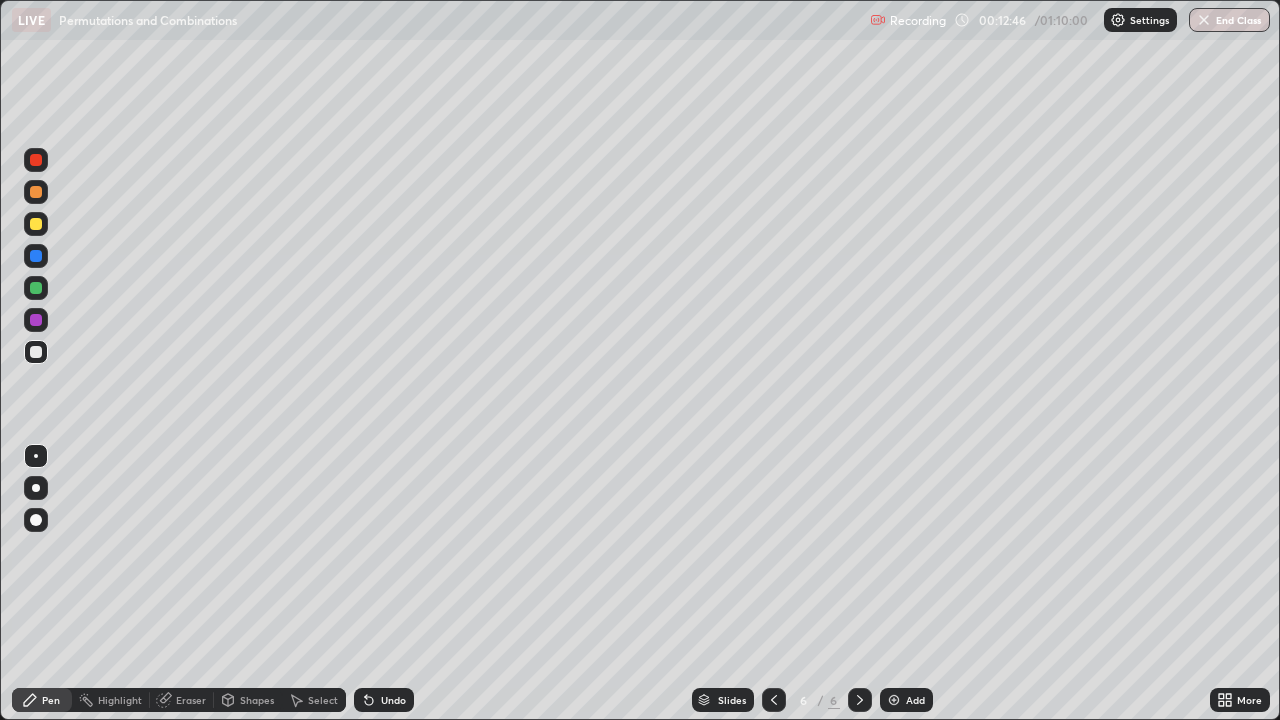 click at bounding box center [894, 700] 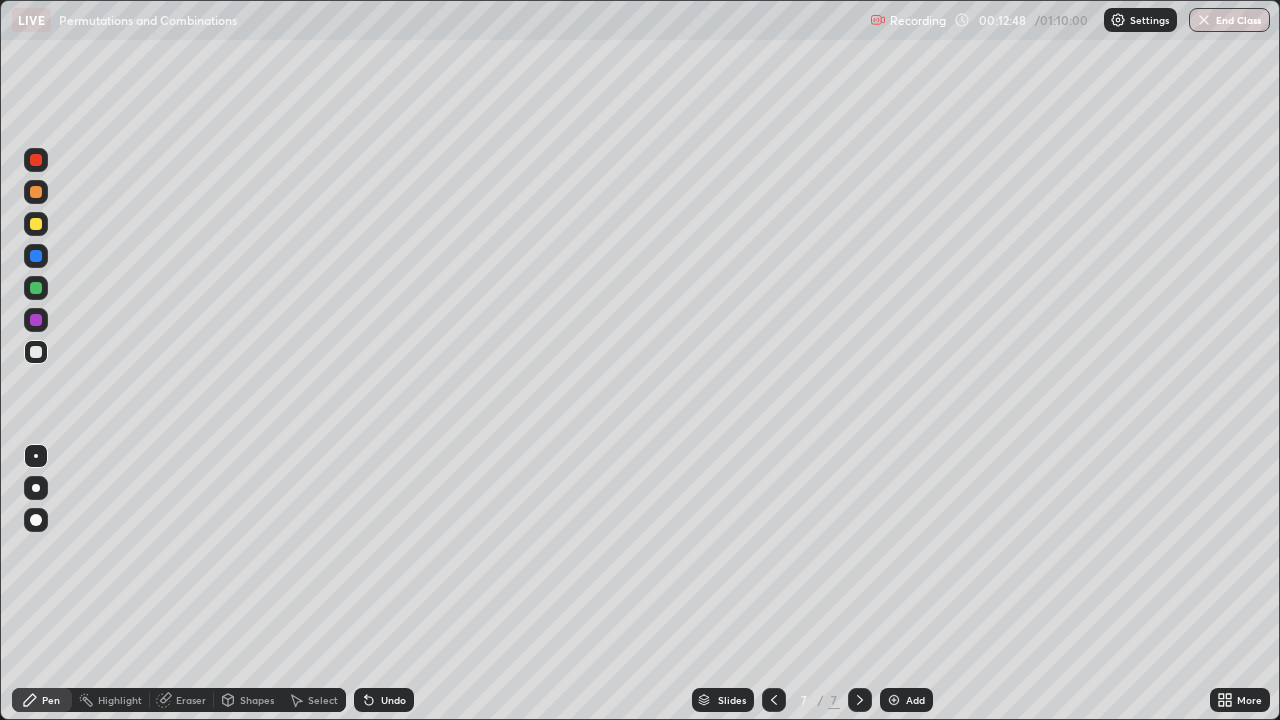 click at bounding box center [36, 224] 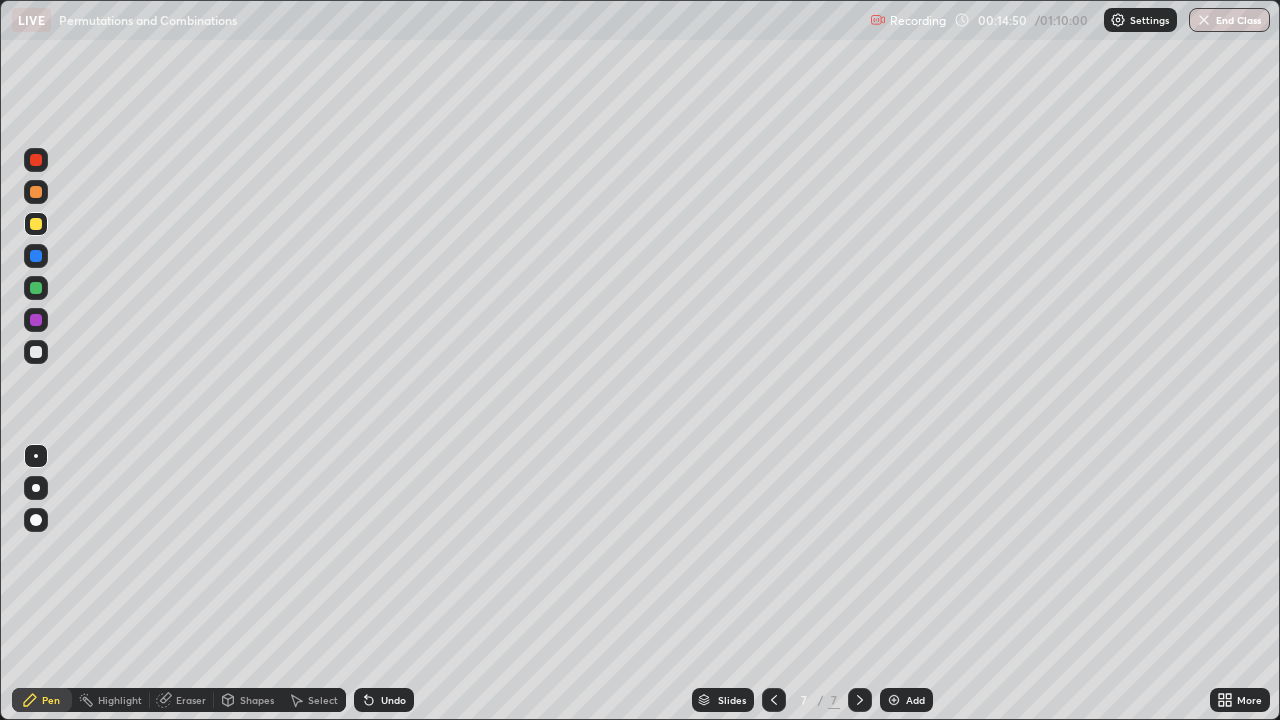click on "Add" at bounding box center (906, 700) 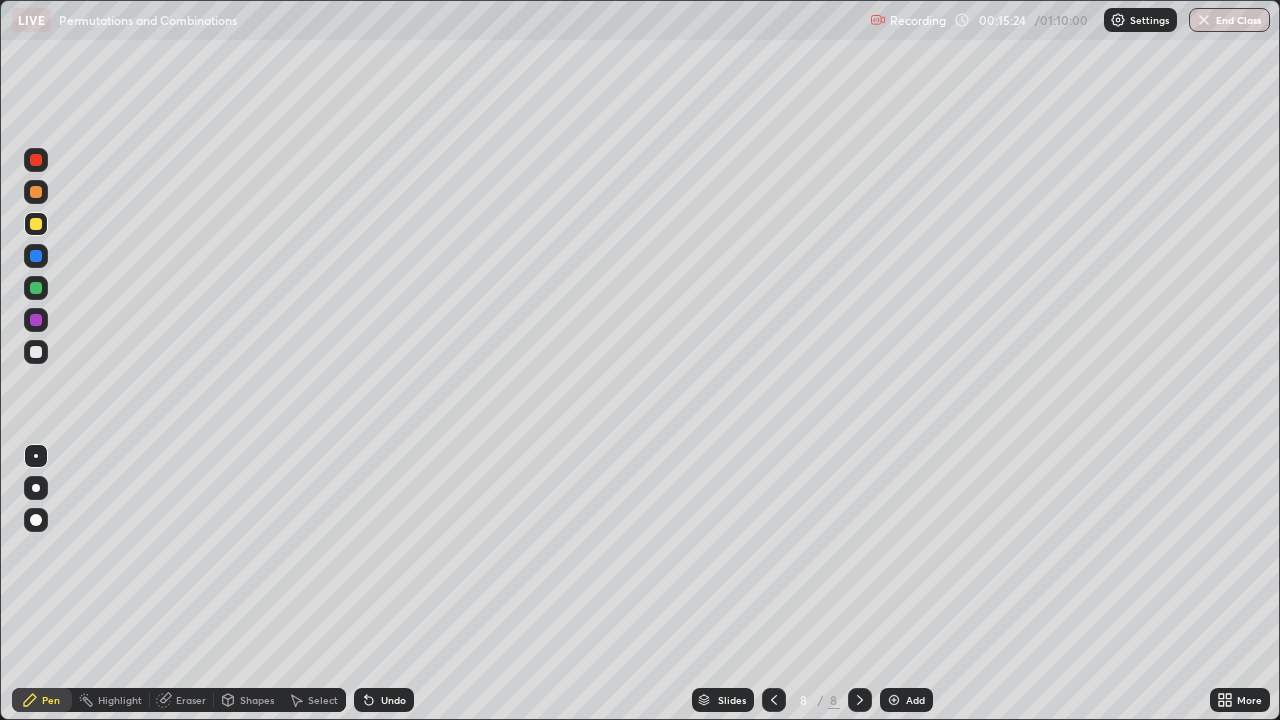 click at bounding box center (36, 352) 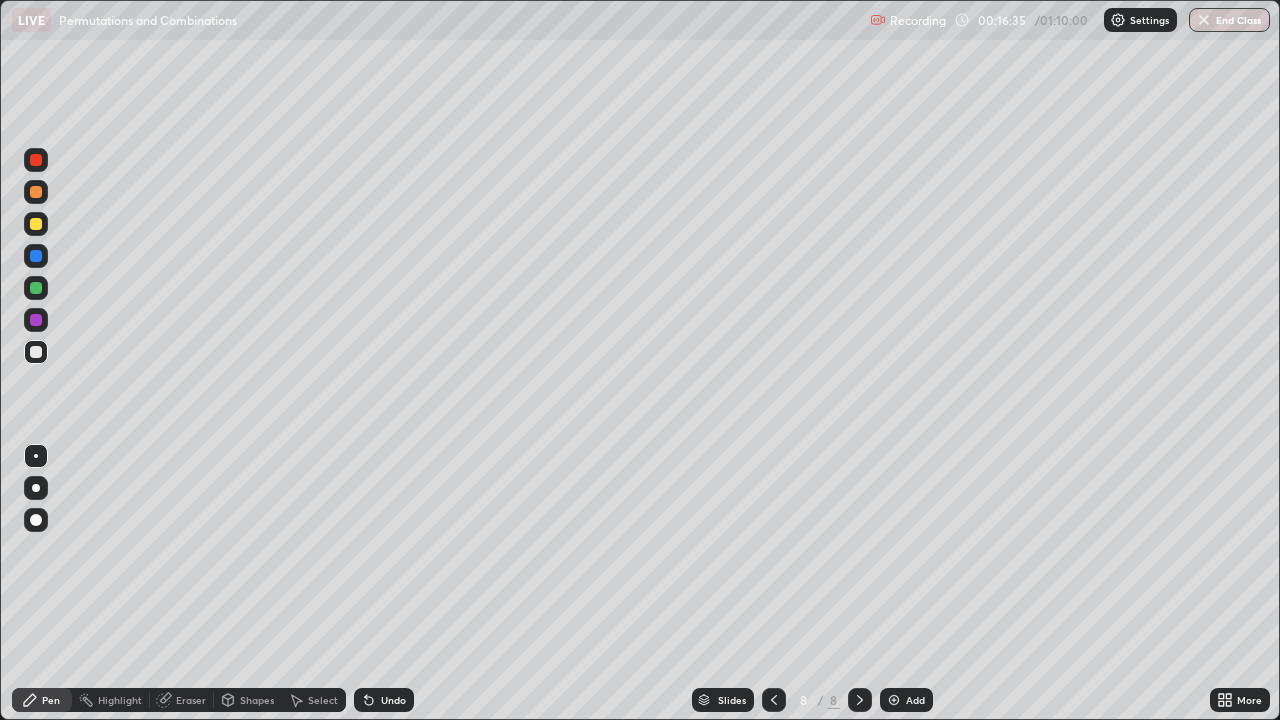 click at bounding box center [36, 224] 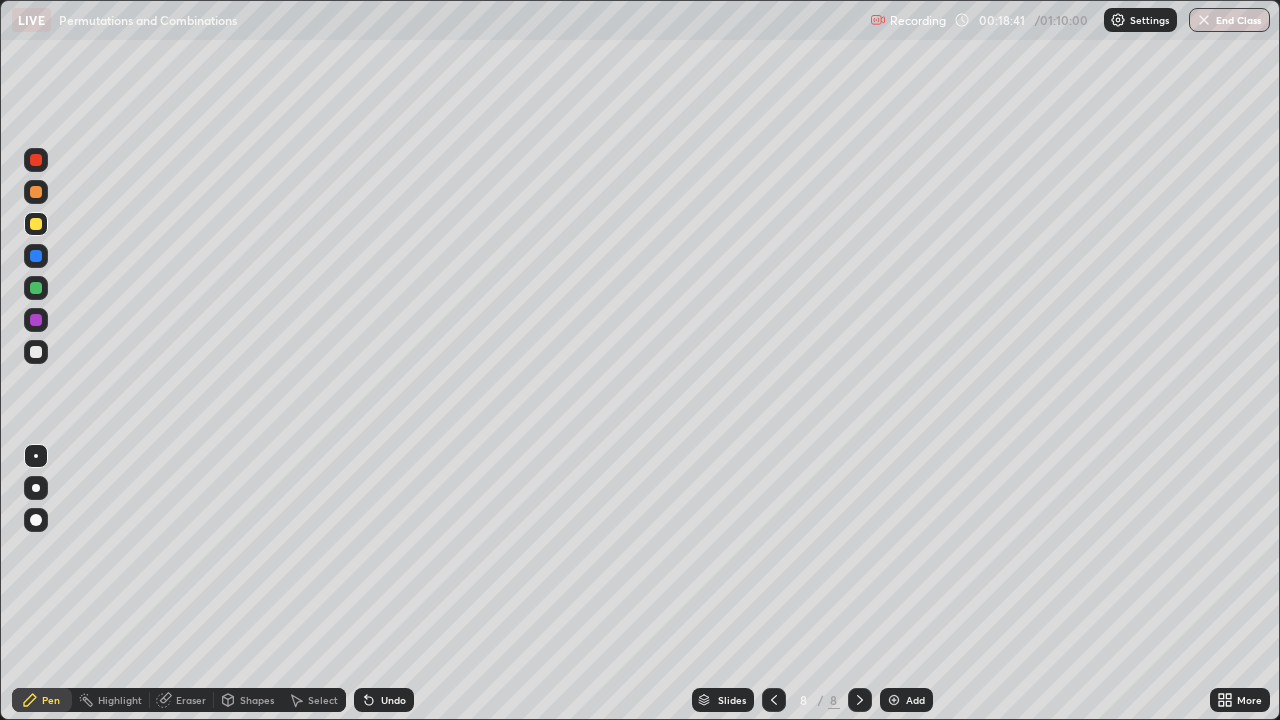 click at bounding box center (36, 224) 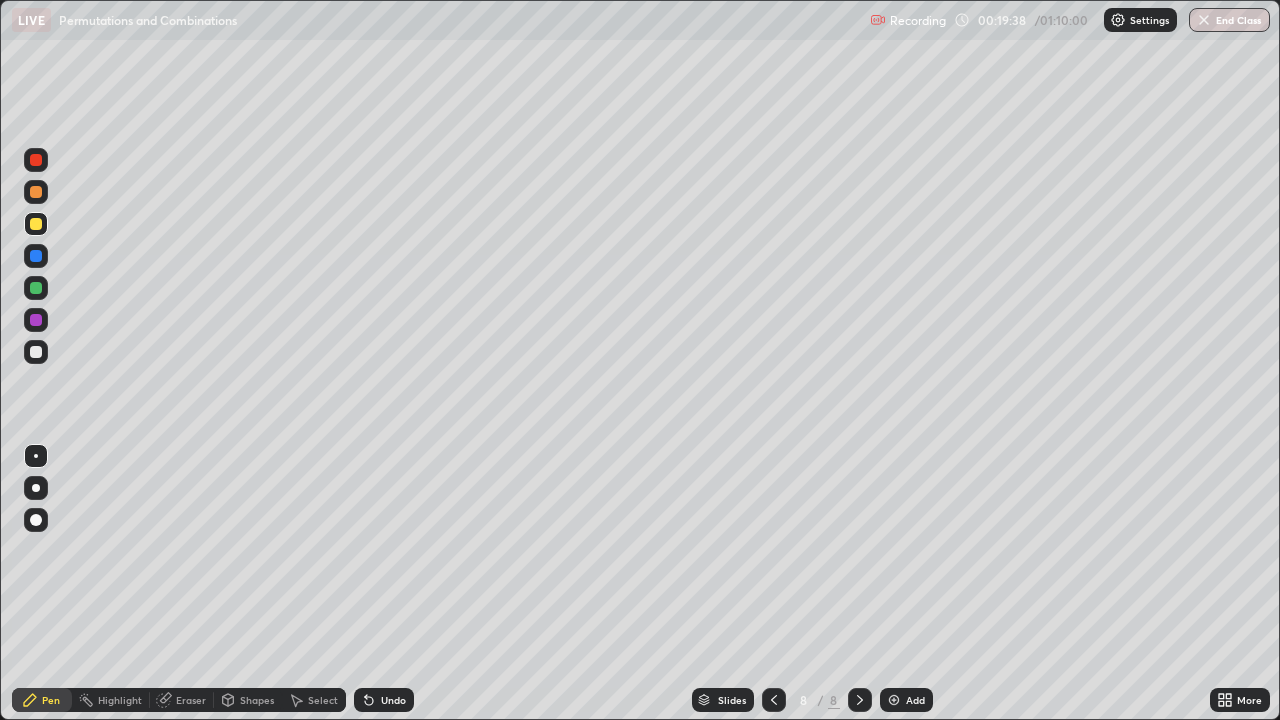 click at bounding box center (894, 700) 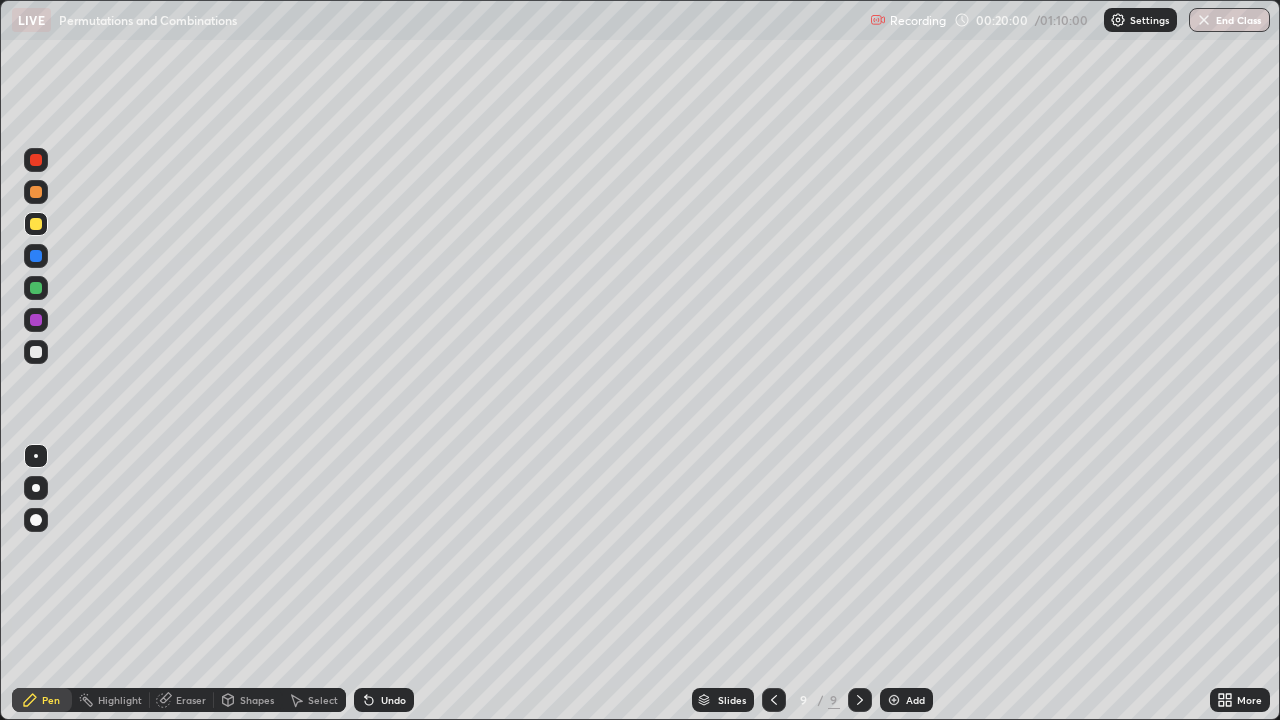 click at bounding box center (36, 352) 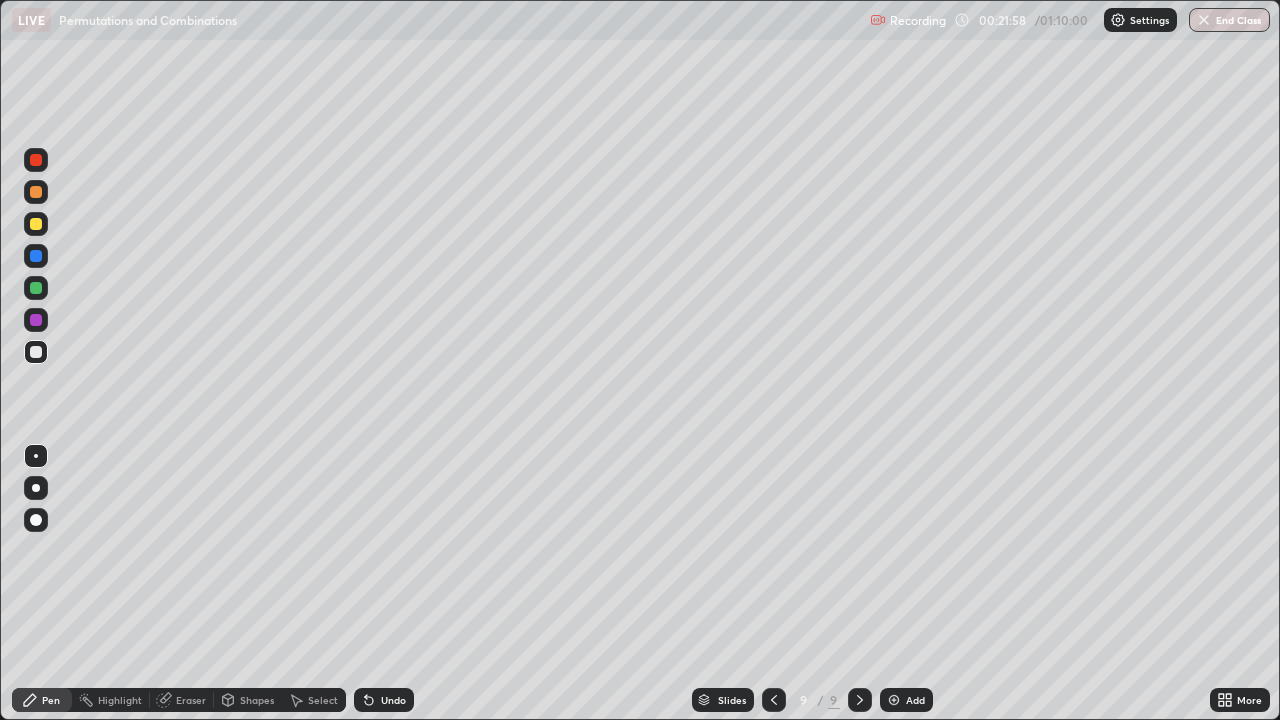 click at bounding box center [36, 224] 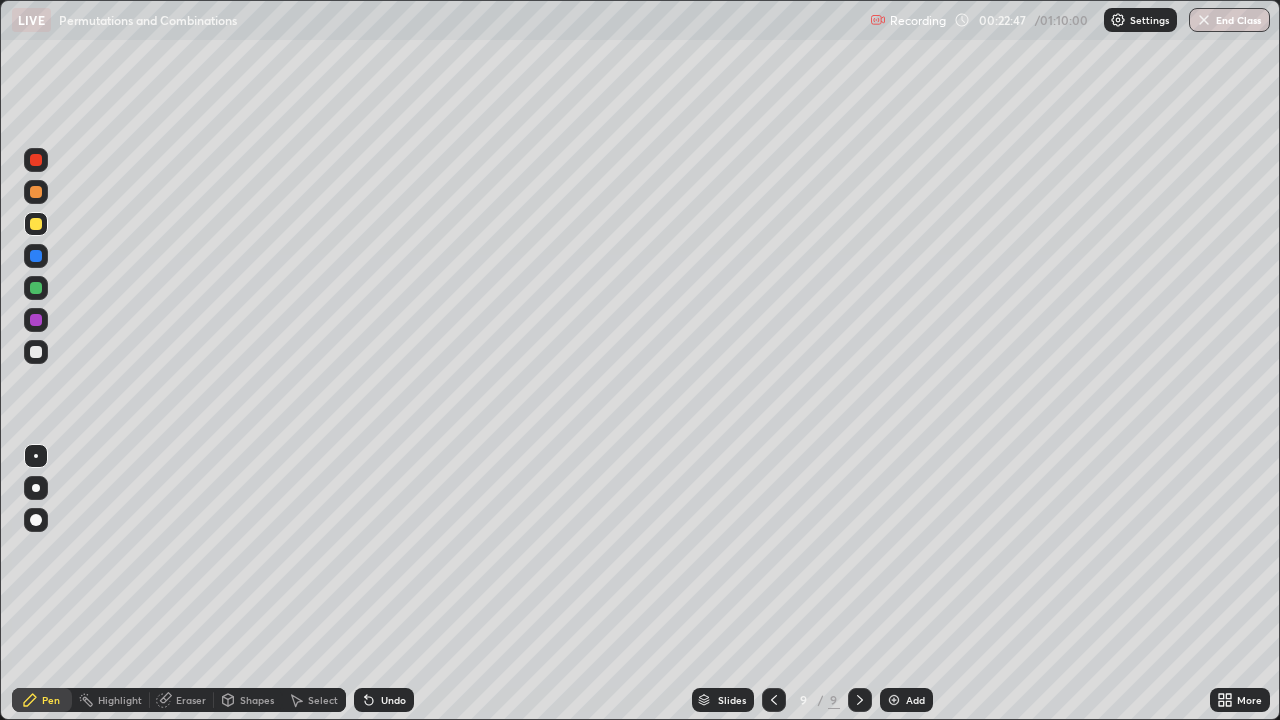 click on "Undo" at bounding box center [384, 700] 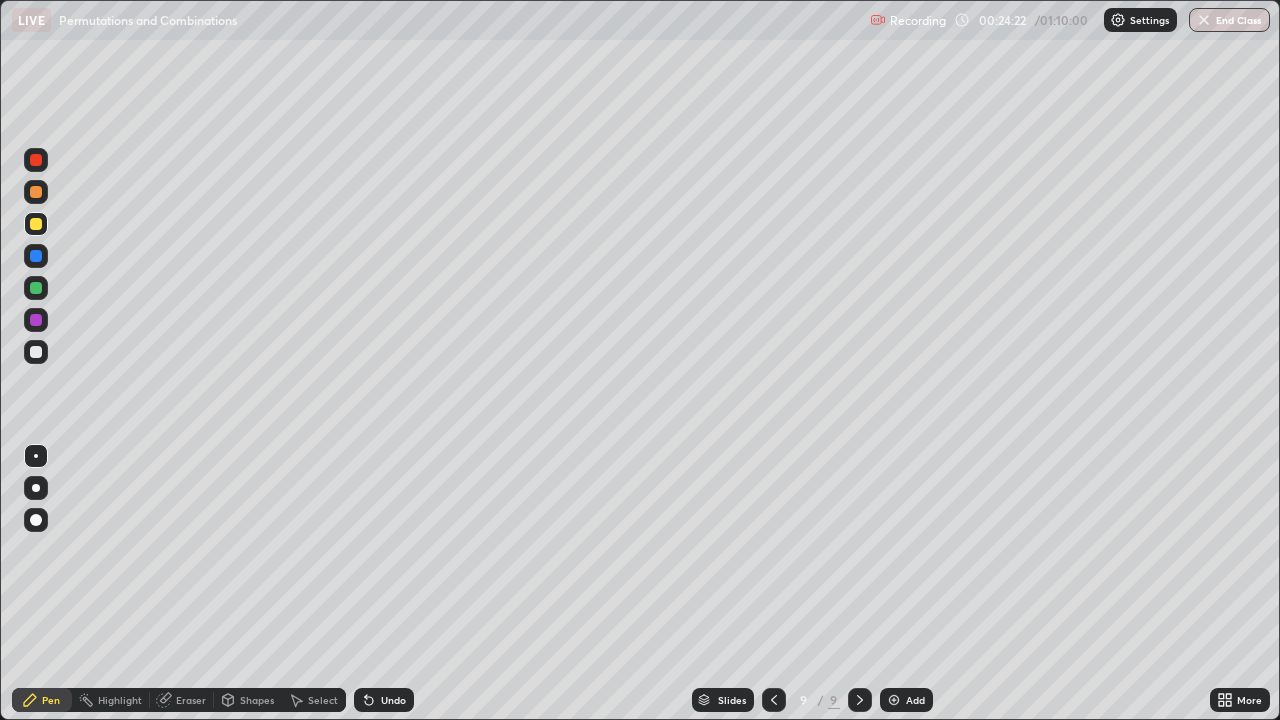 click at bounding box center (36, 352) 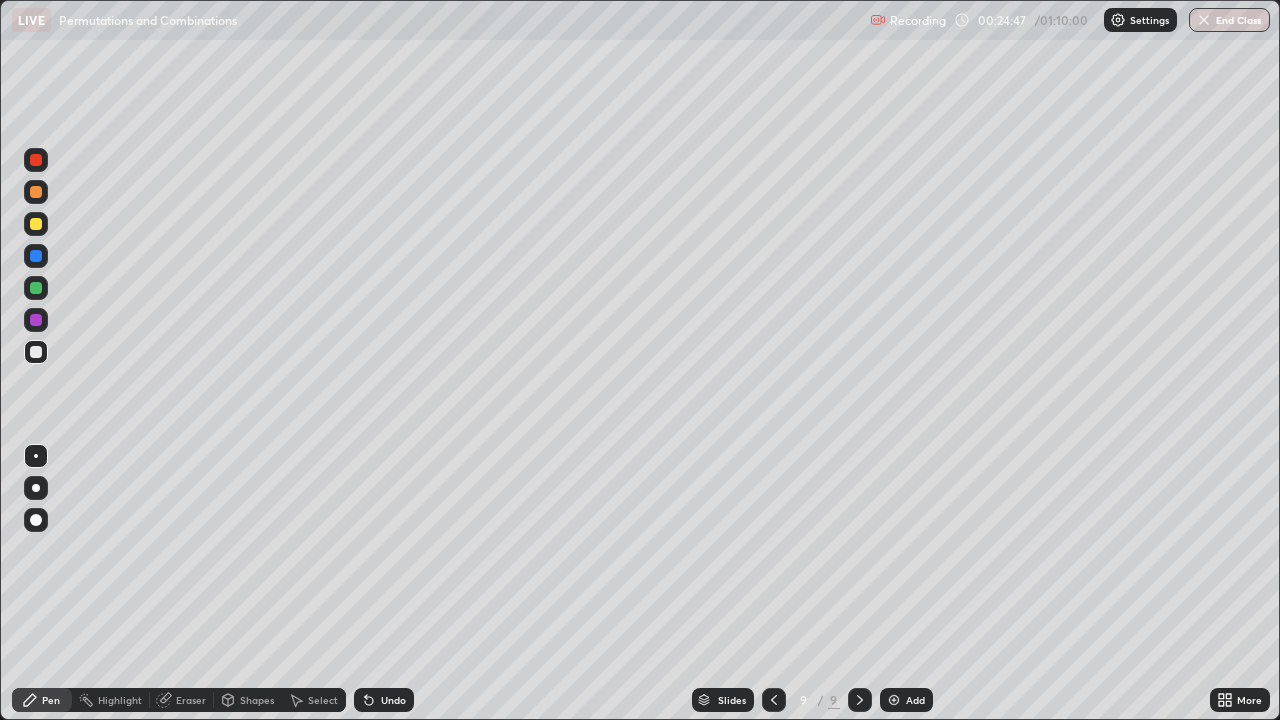 click at bounding box center [36, 224] 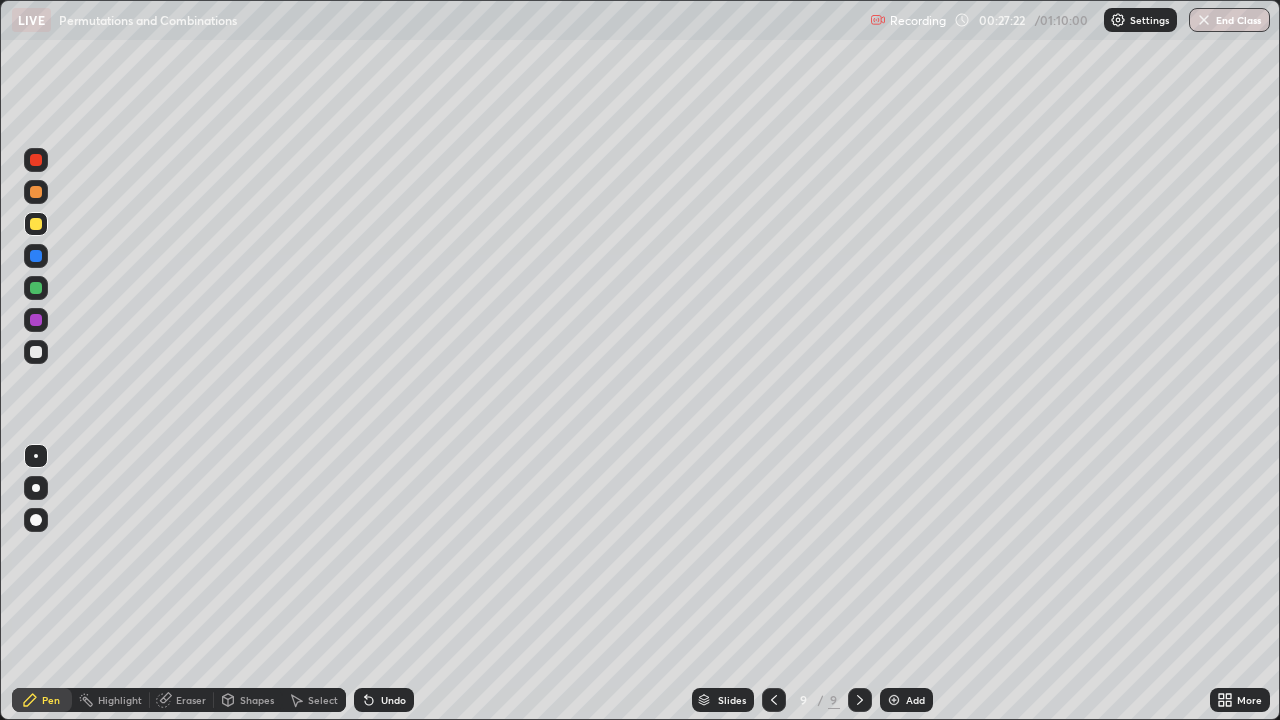 click on "Undo" at bounding box center (380, 700) 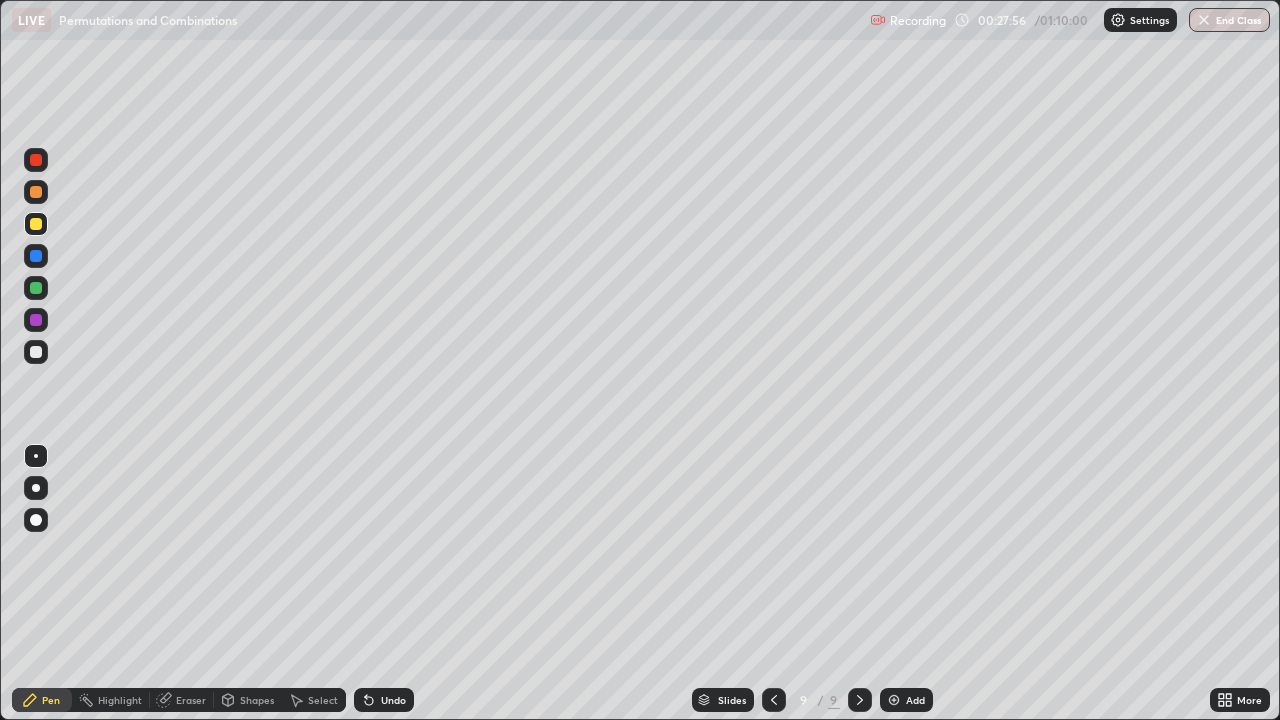 click on "Eraser" at bounding box center [191, 700] 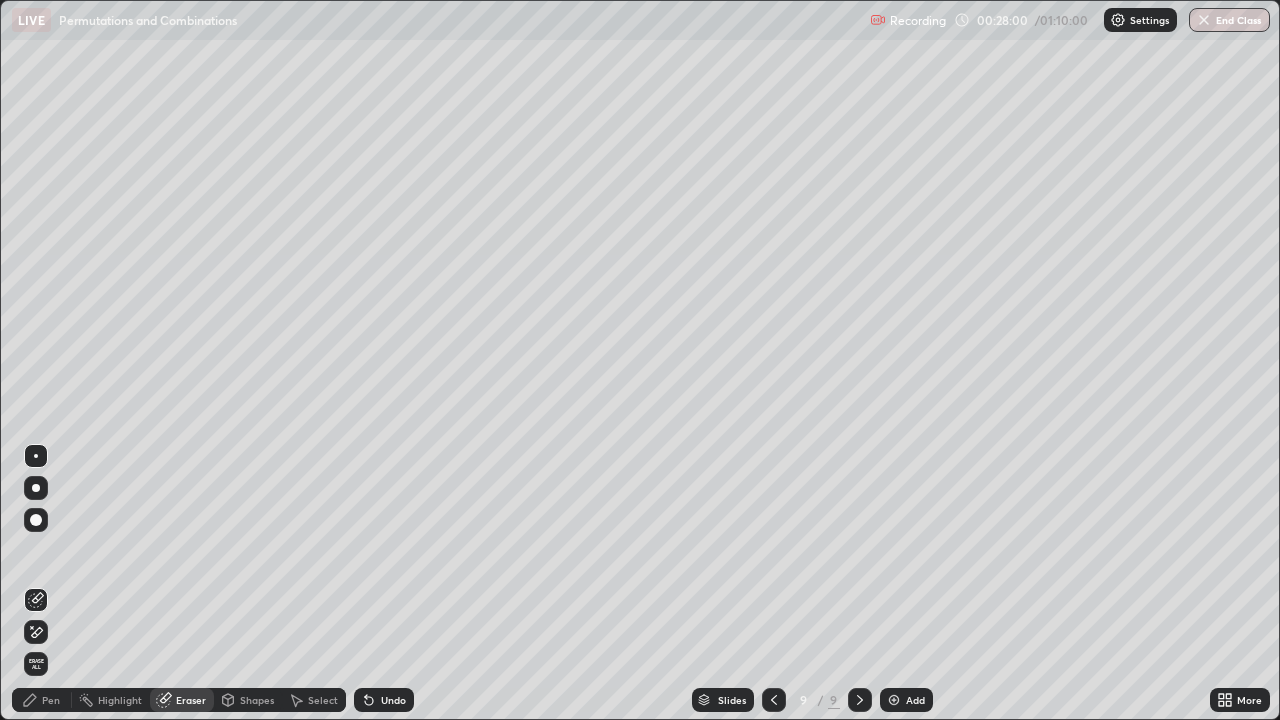 click on "Pen" at bounding box center (51, 700) 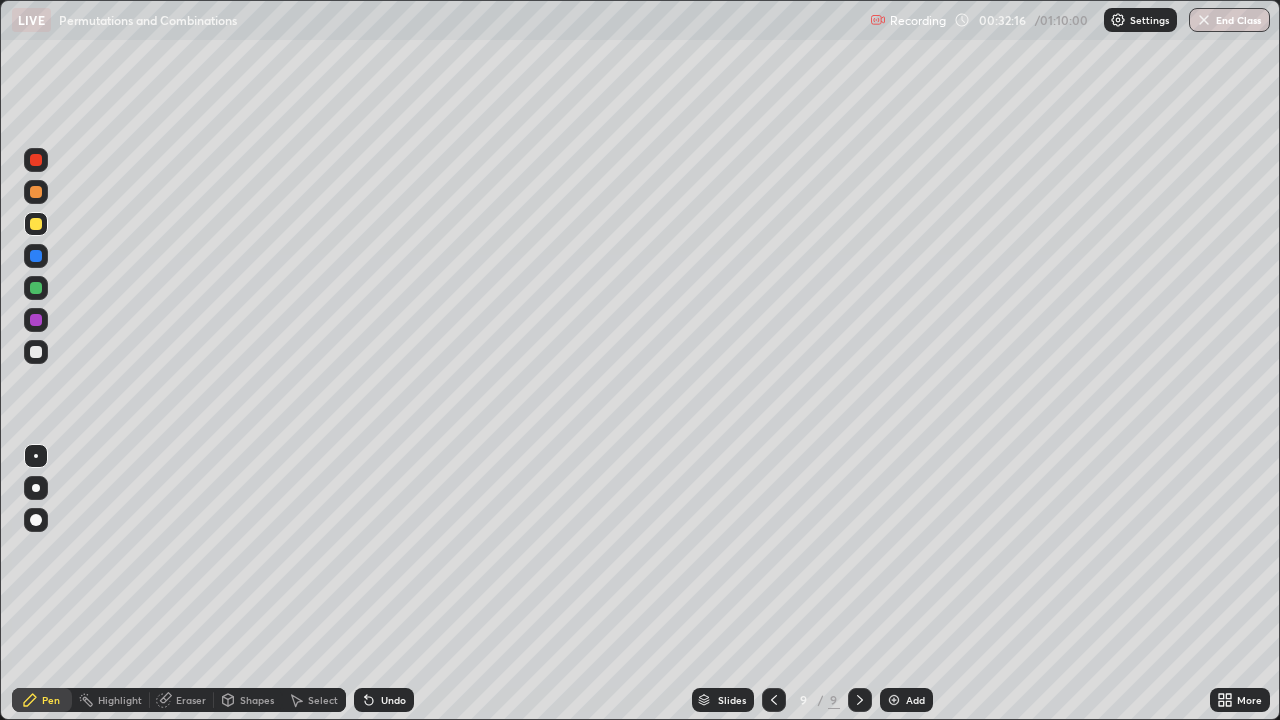 click on "Add" at bounding box center [915, 700] 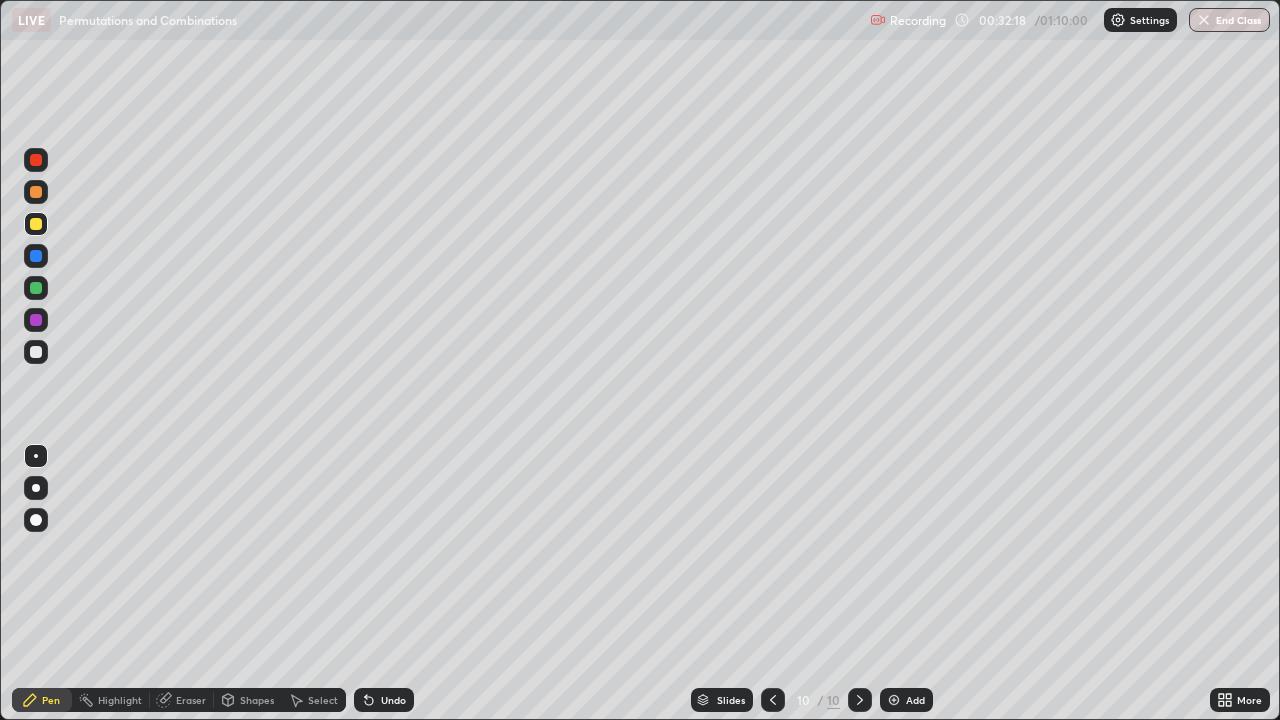 click at bounding box center [36, 224] 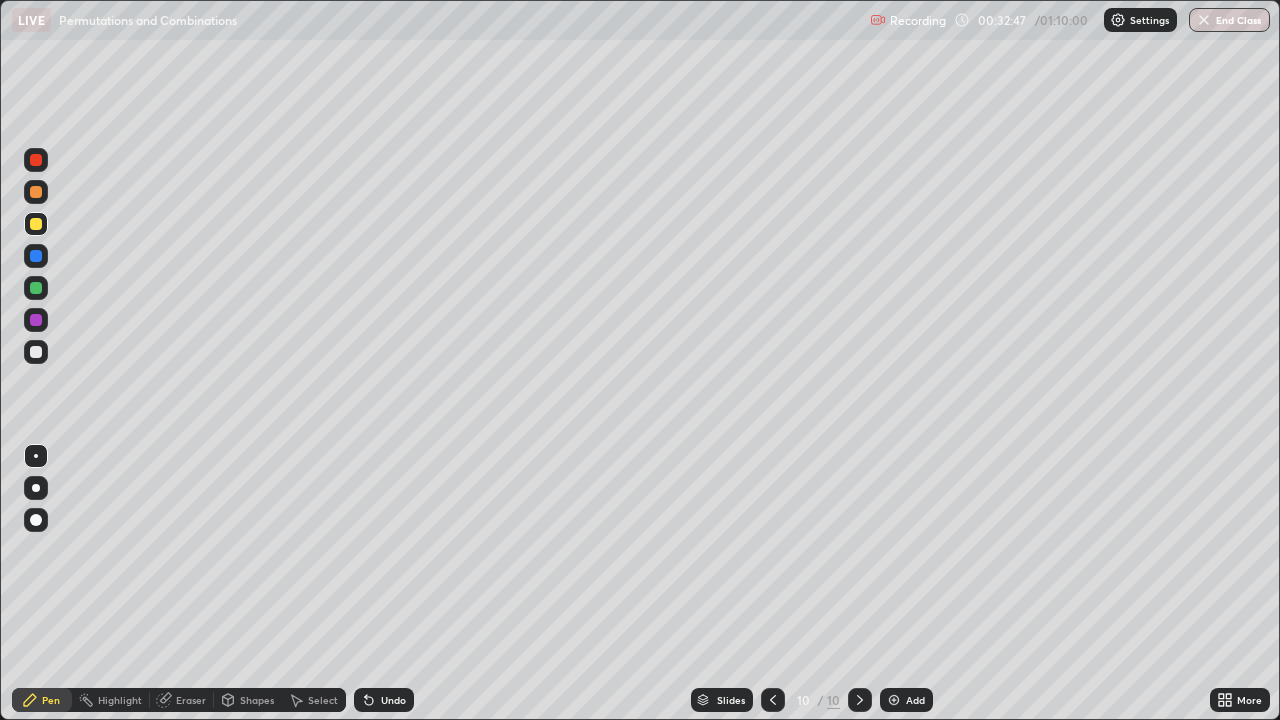 click at bounding box center (36, 352) 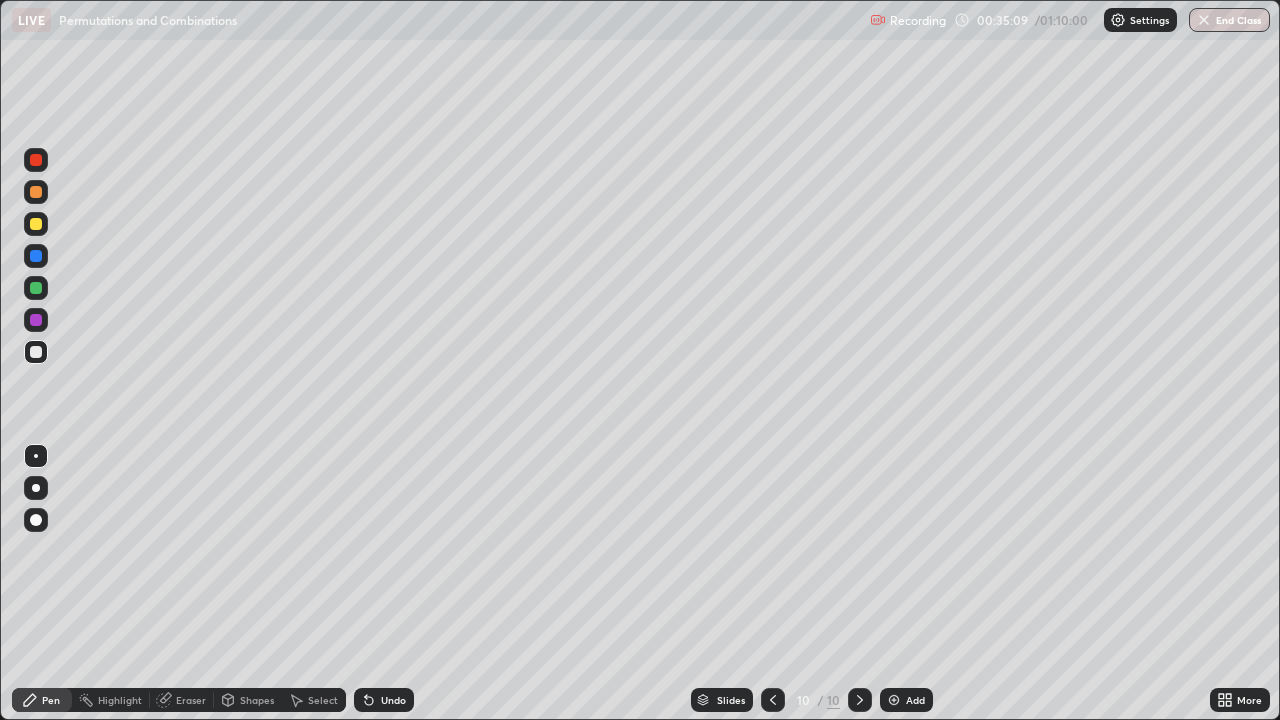 click on "Add" at bounding box center [906, 700] 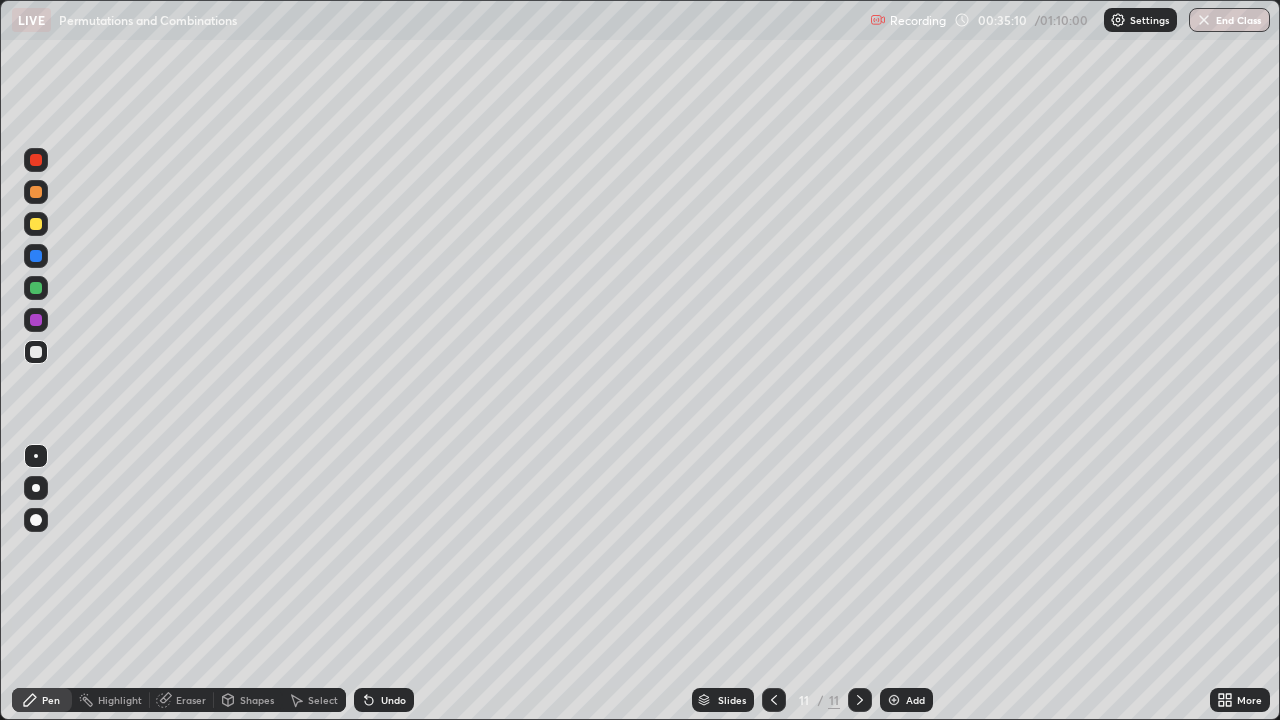 click at bounding box center (36, 224) 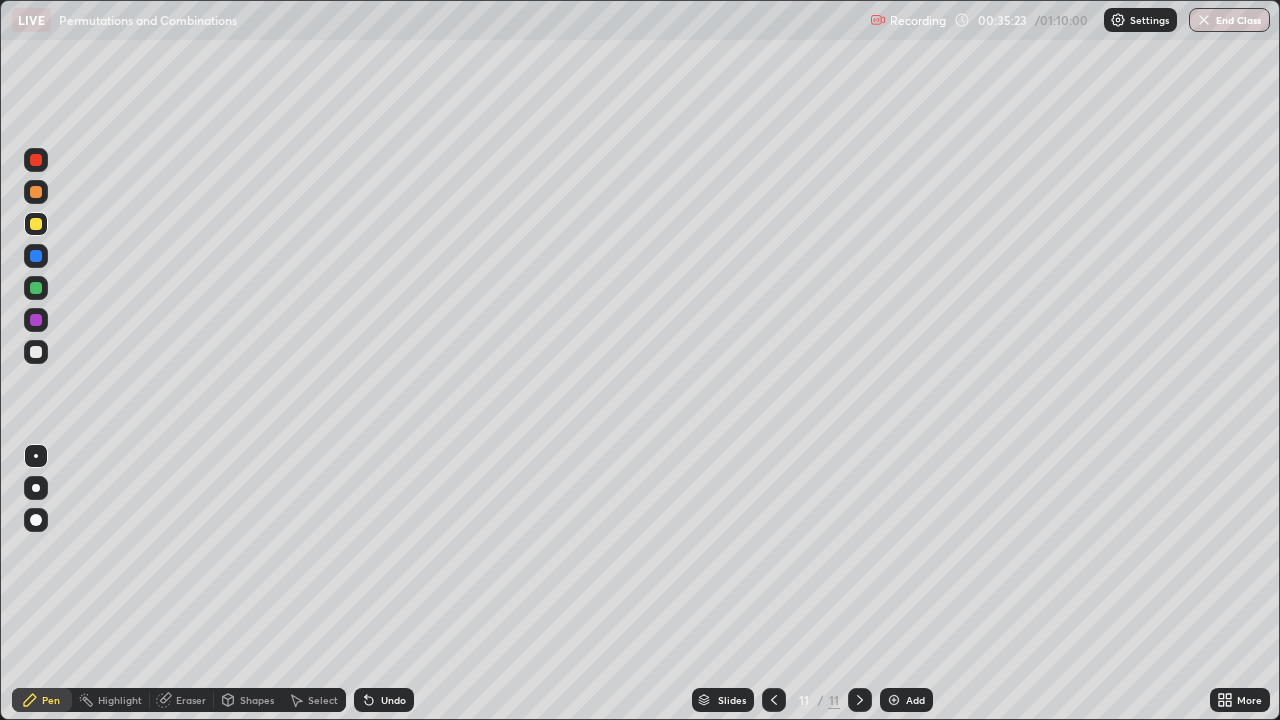 click at bounding box center [36, 352] 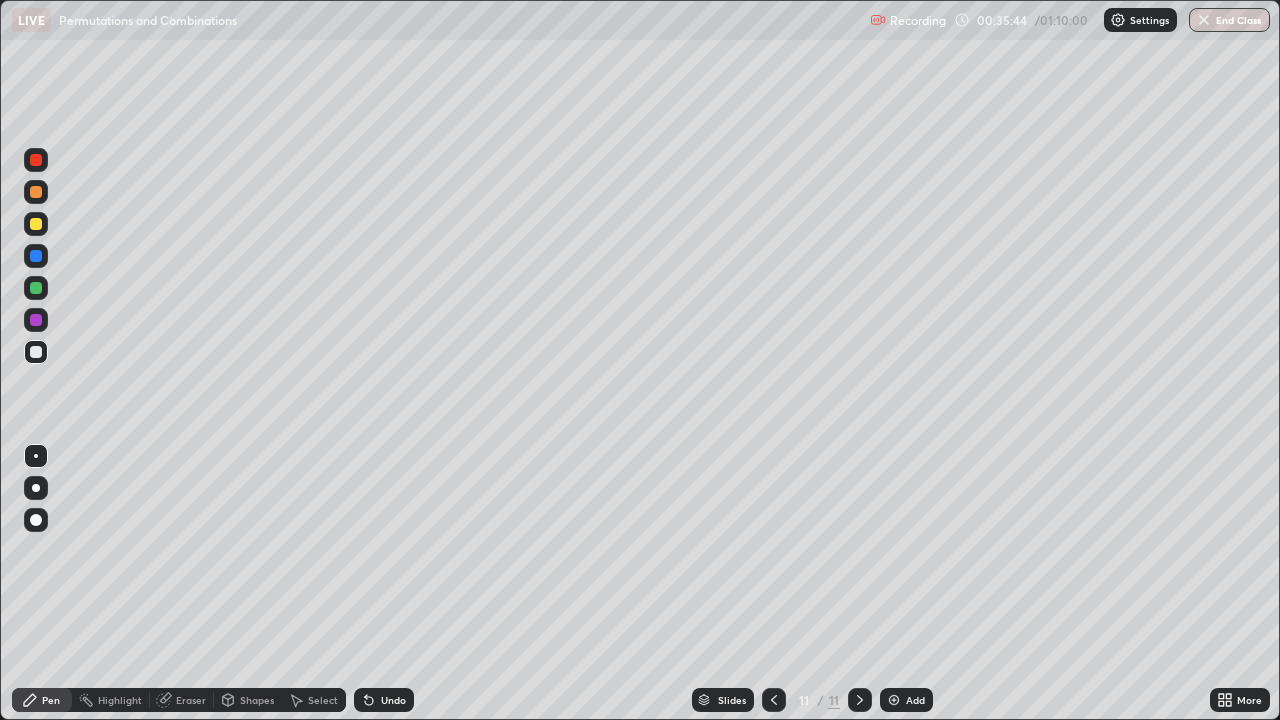 click at bounding box center (36, 288) 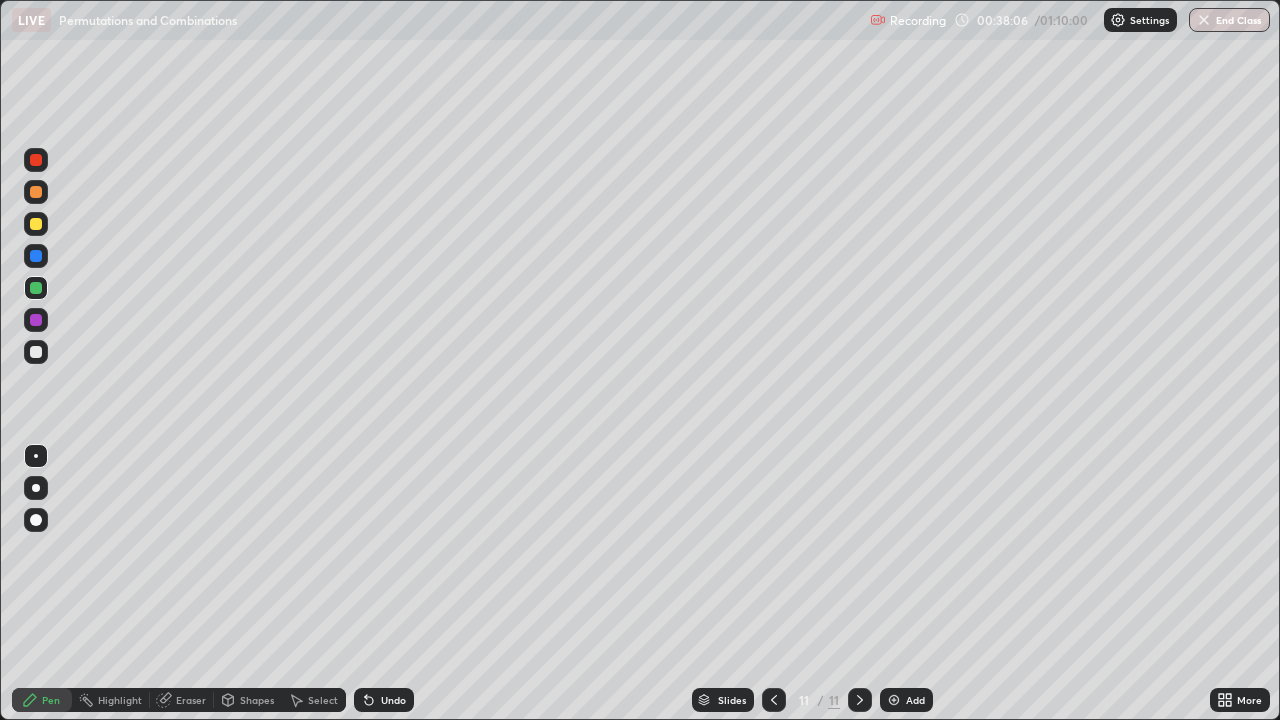 click at bounding box center (36, 352) 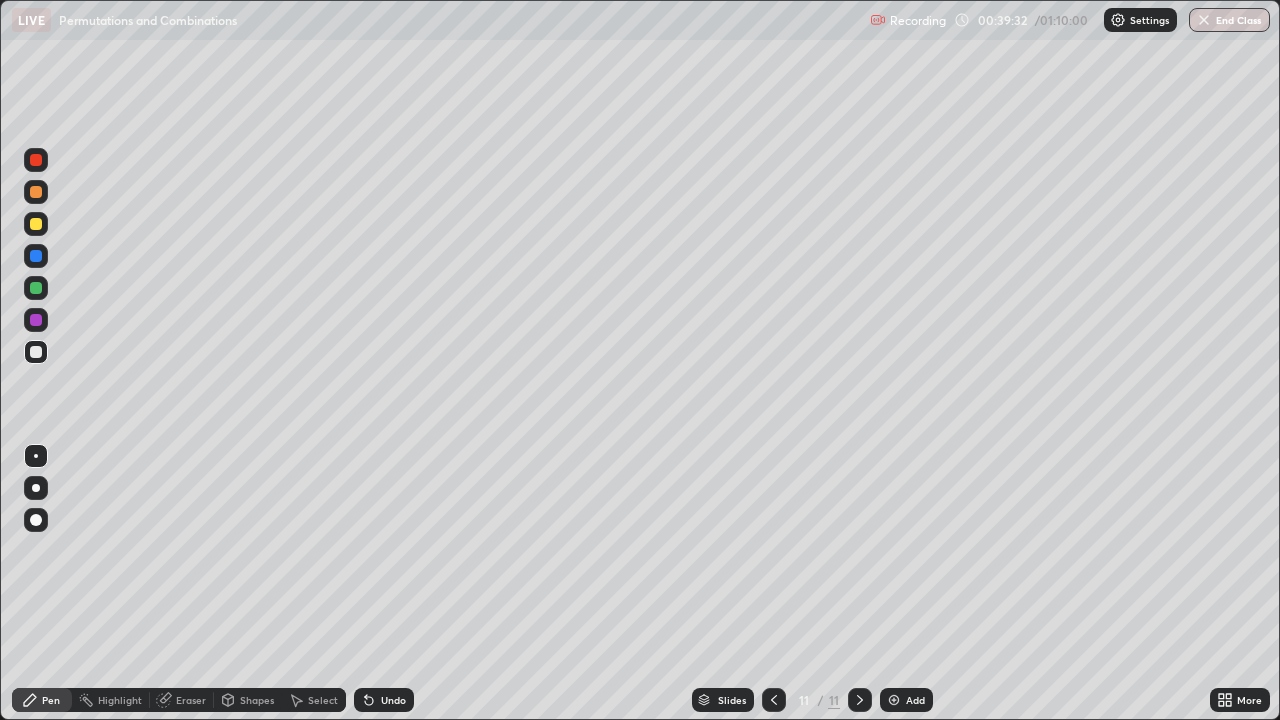 click on "Add" at bounding box center (915, 700) 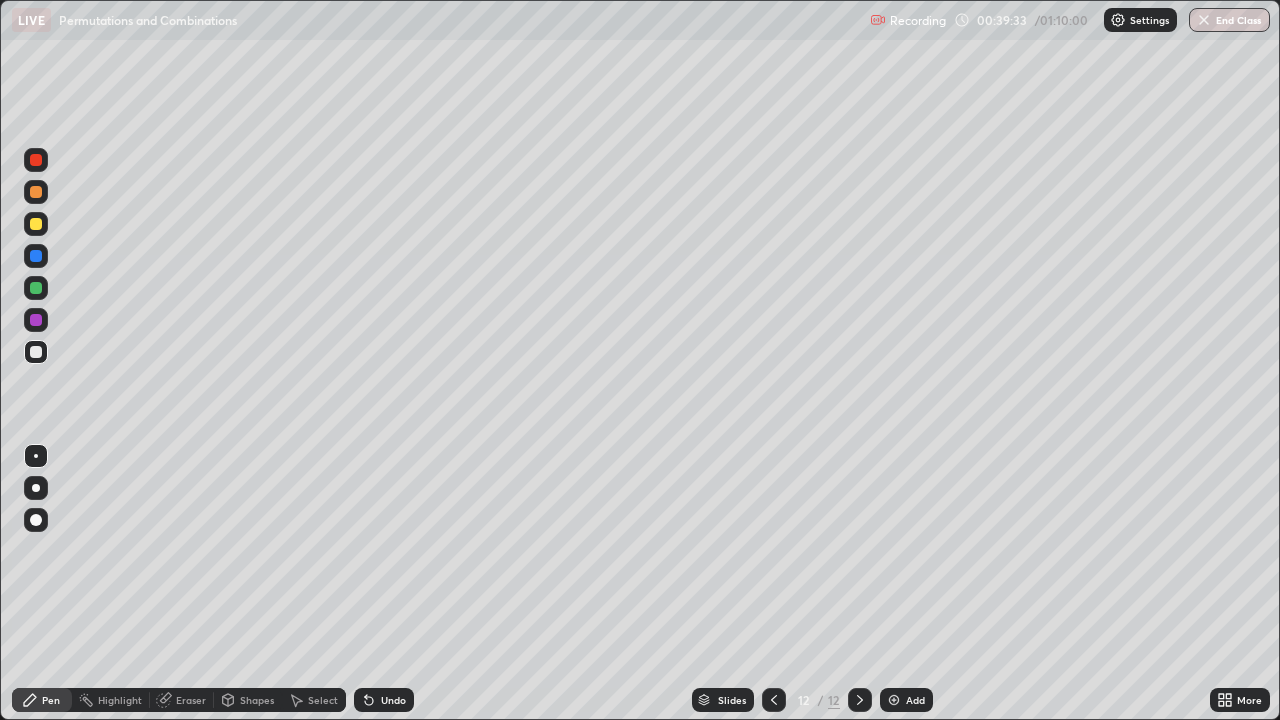 click at bounding box center (36, 224) 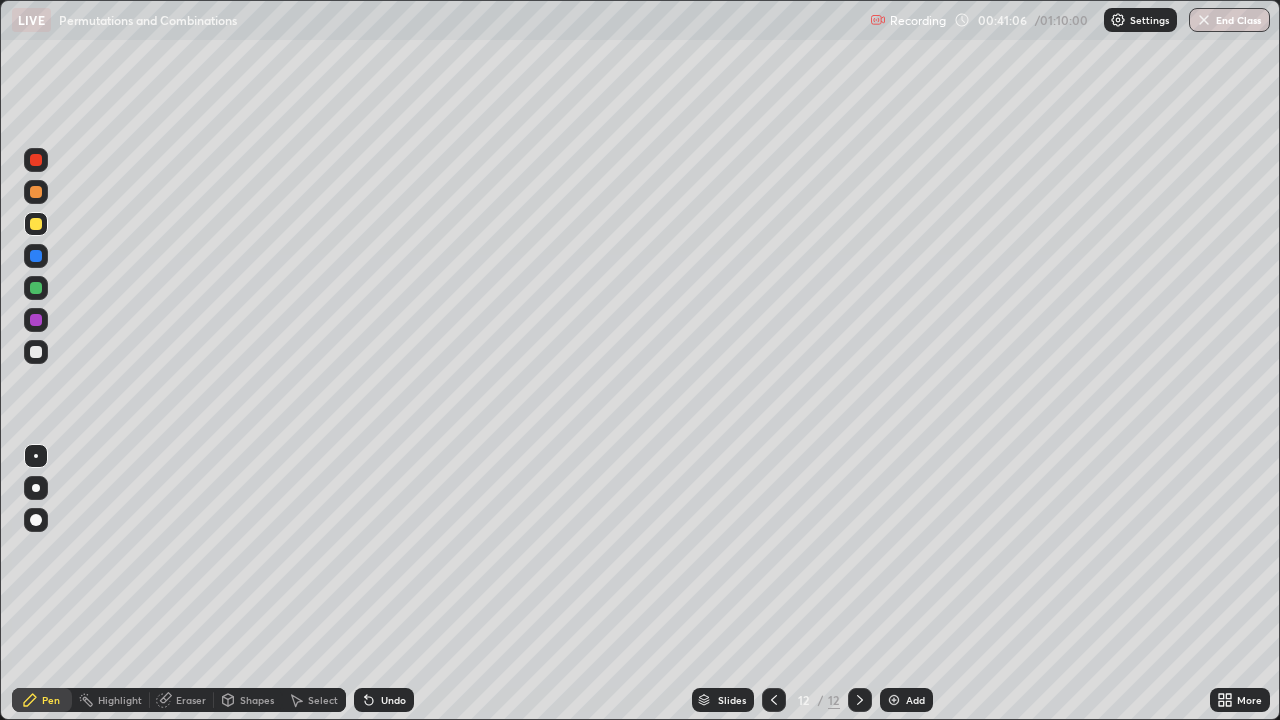 click at bounding box center [36, 288] 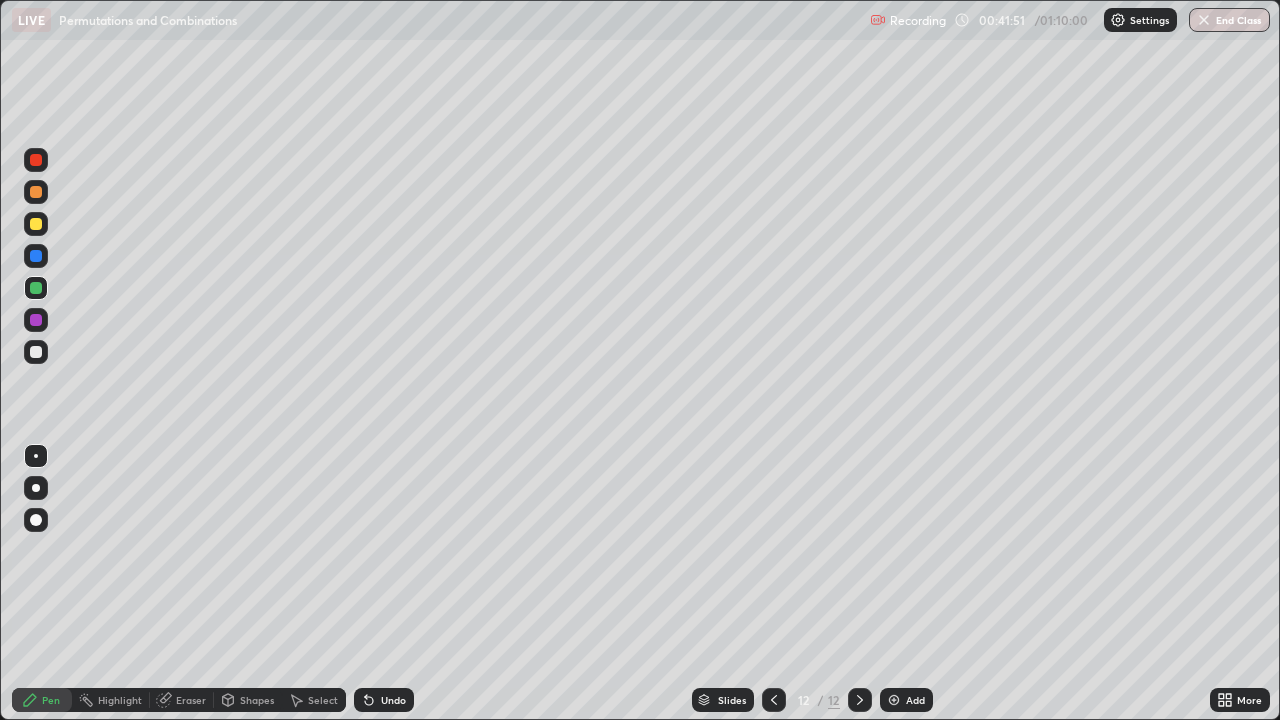 click at bounding box center (36, 352) 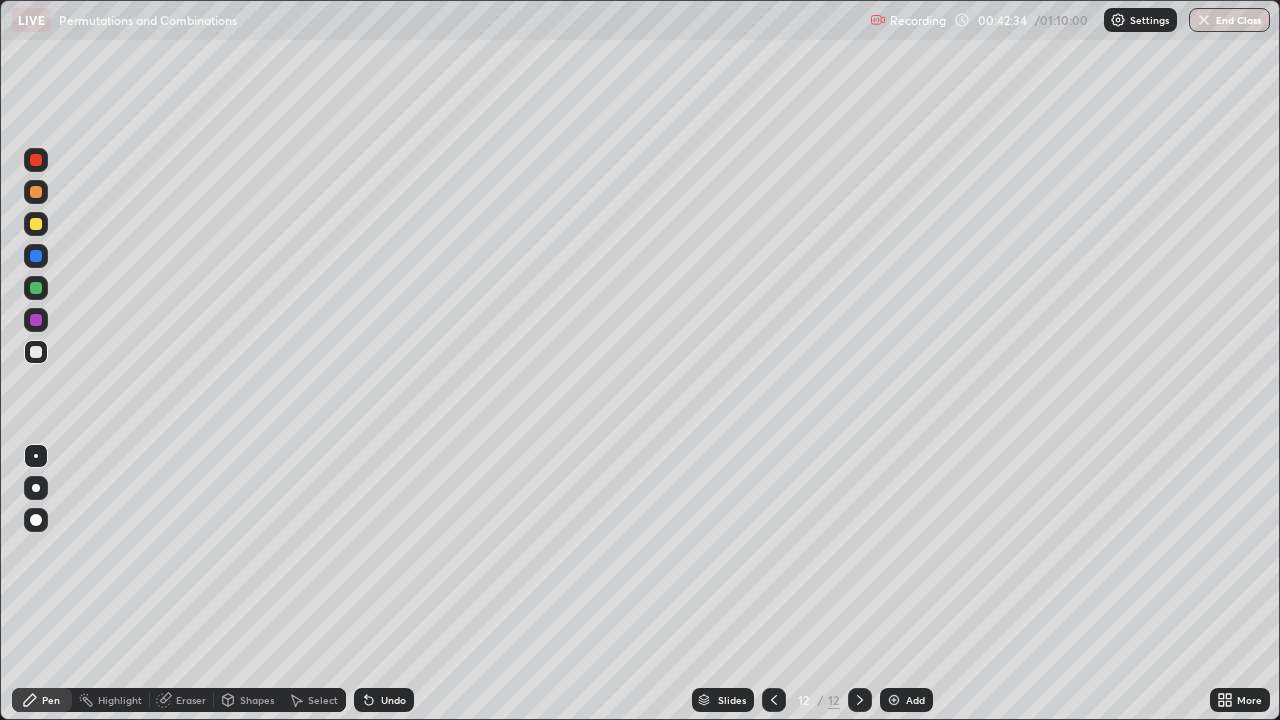 click at bounding box center (36, 288) 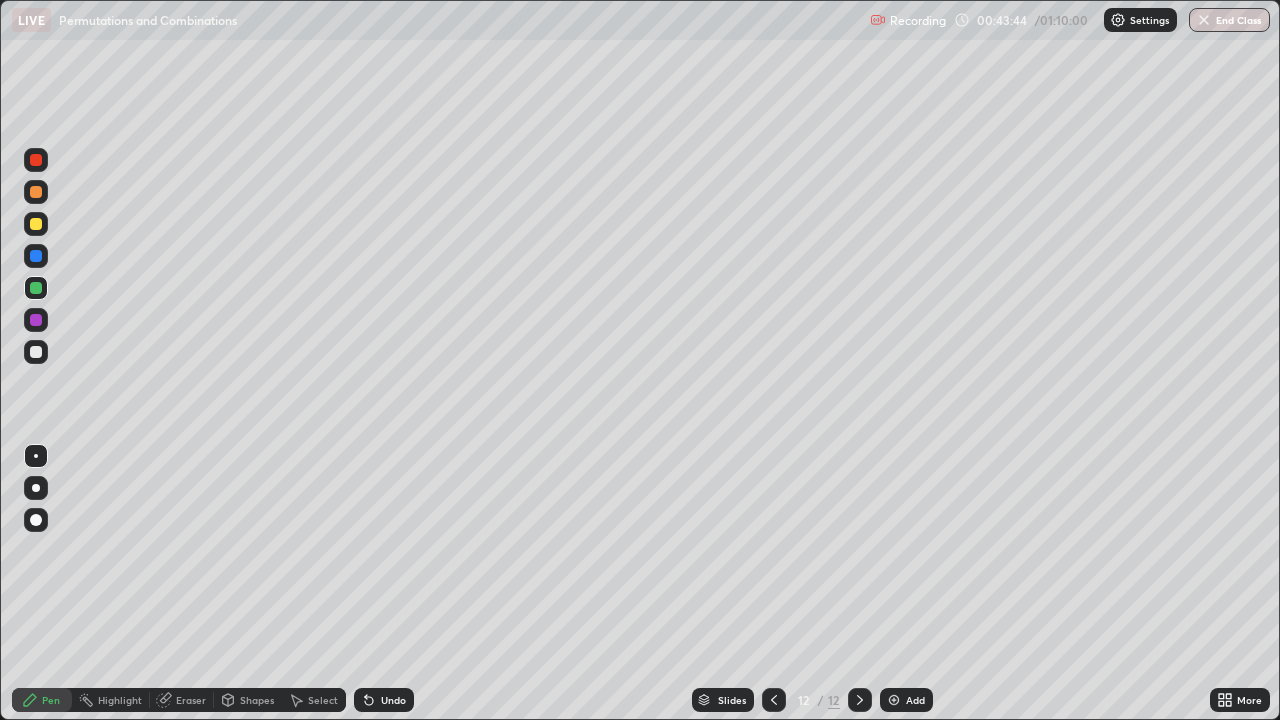click at bounding box center (36, 352) 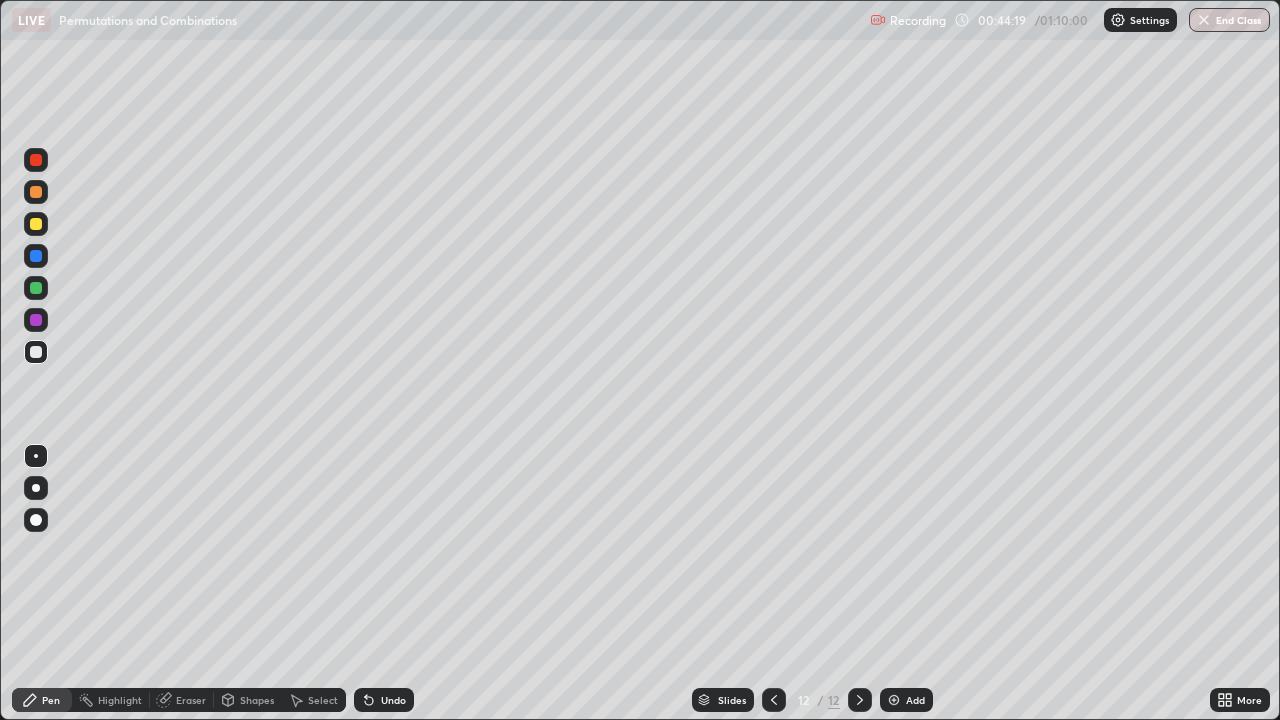 click on "Shapes" at bounding box center [257, 700] 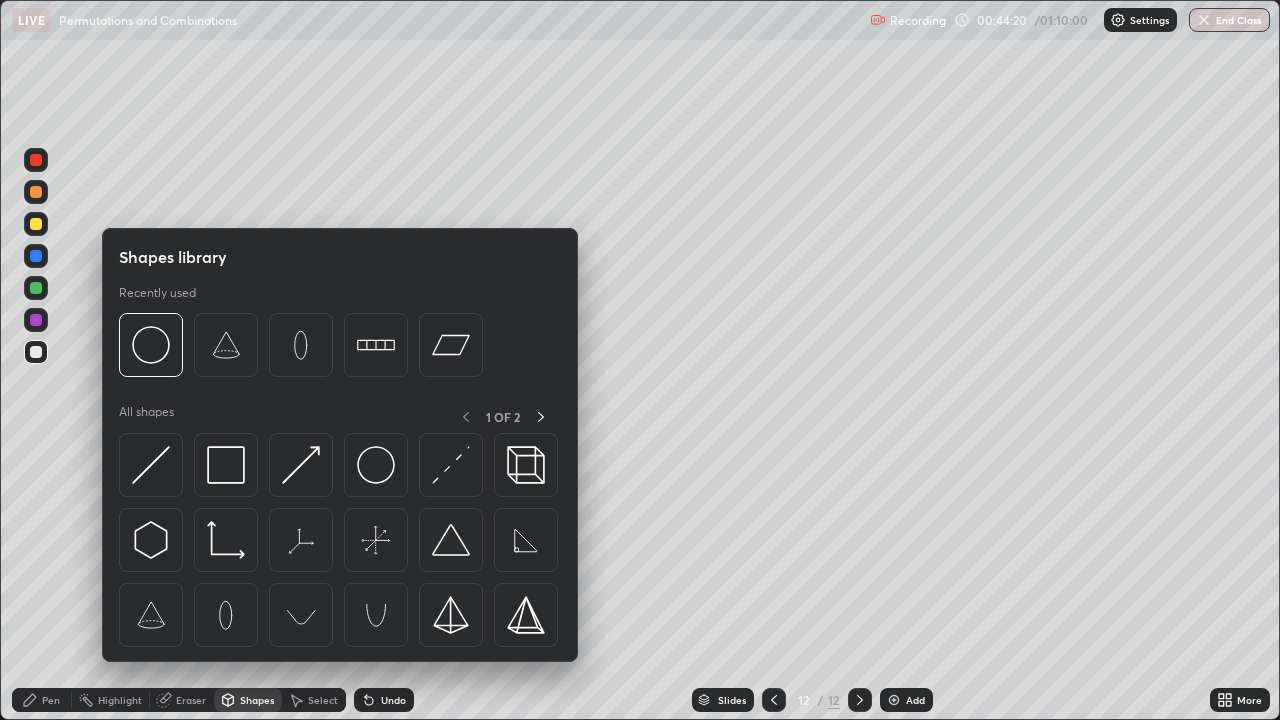 click at bounding box center (376, 465) 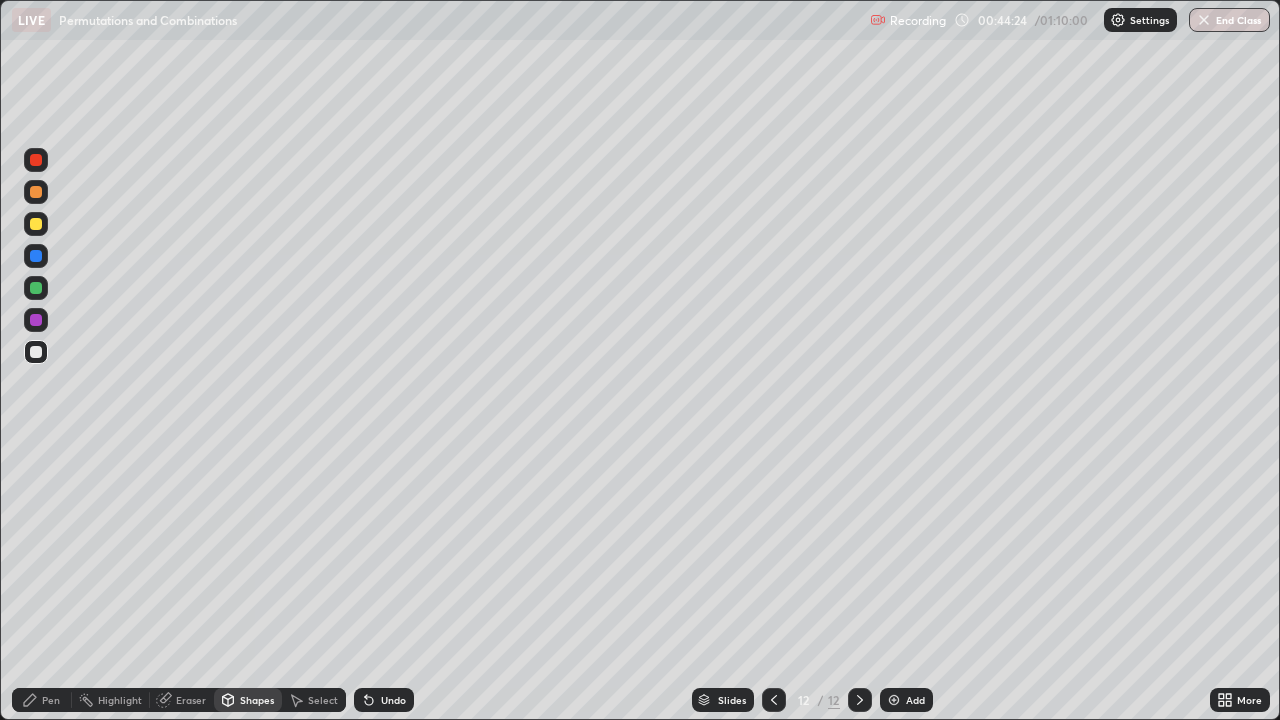 click on "Pen" at bounding box center (51, 700) 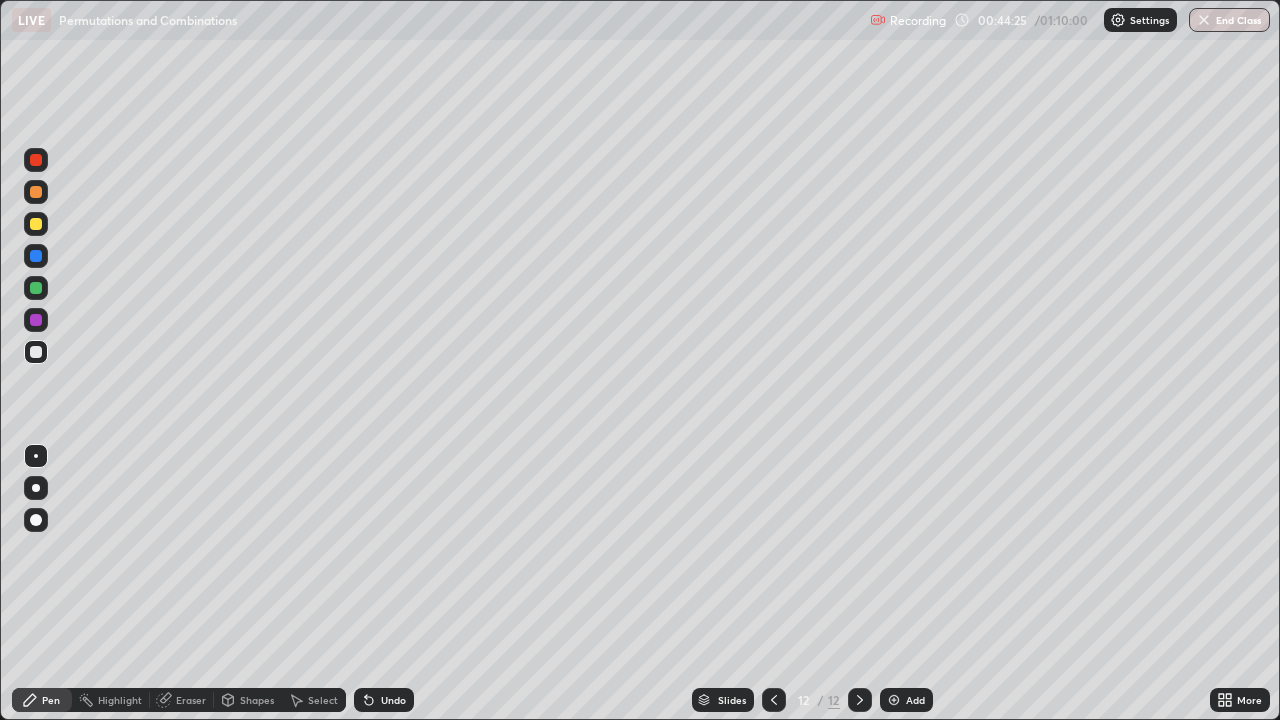 click at bounding box center (36, 288) 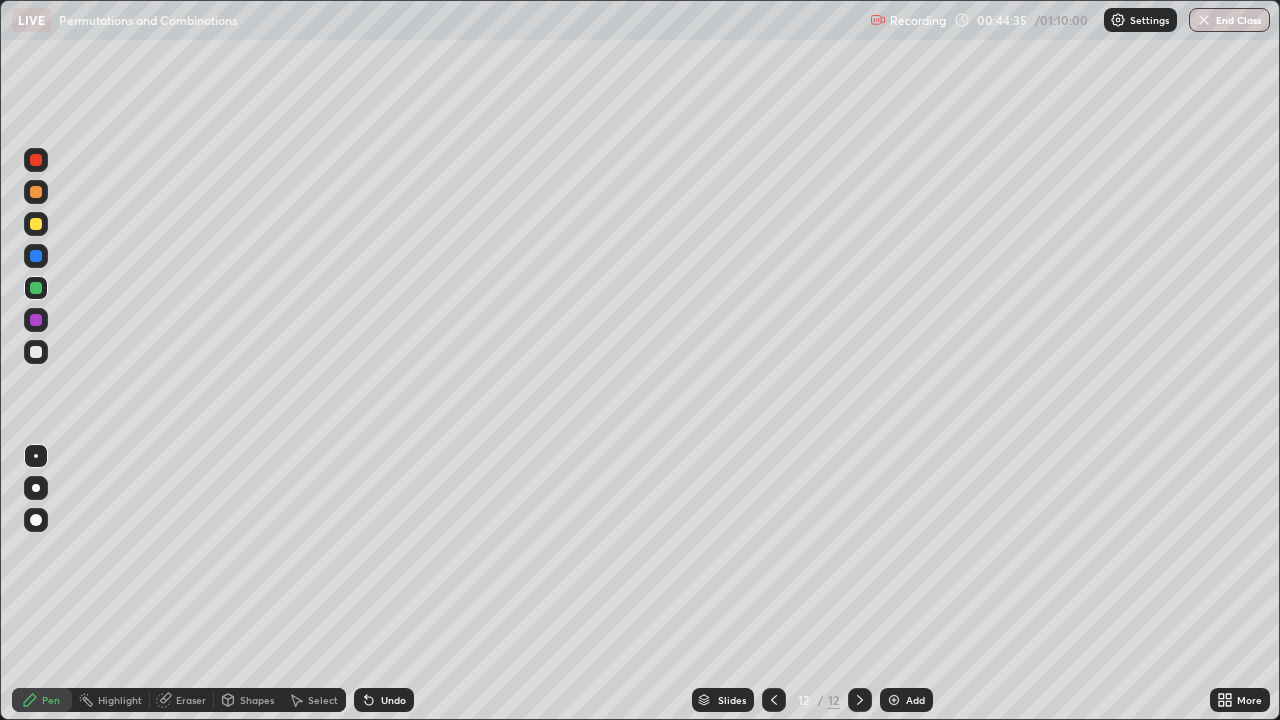 click at bounding box center [36, 352] 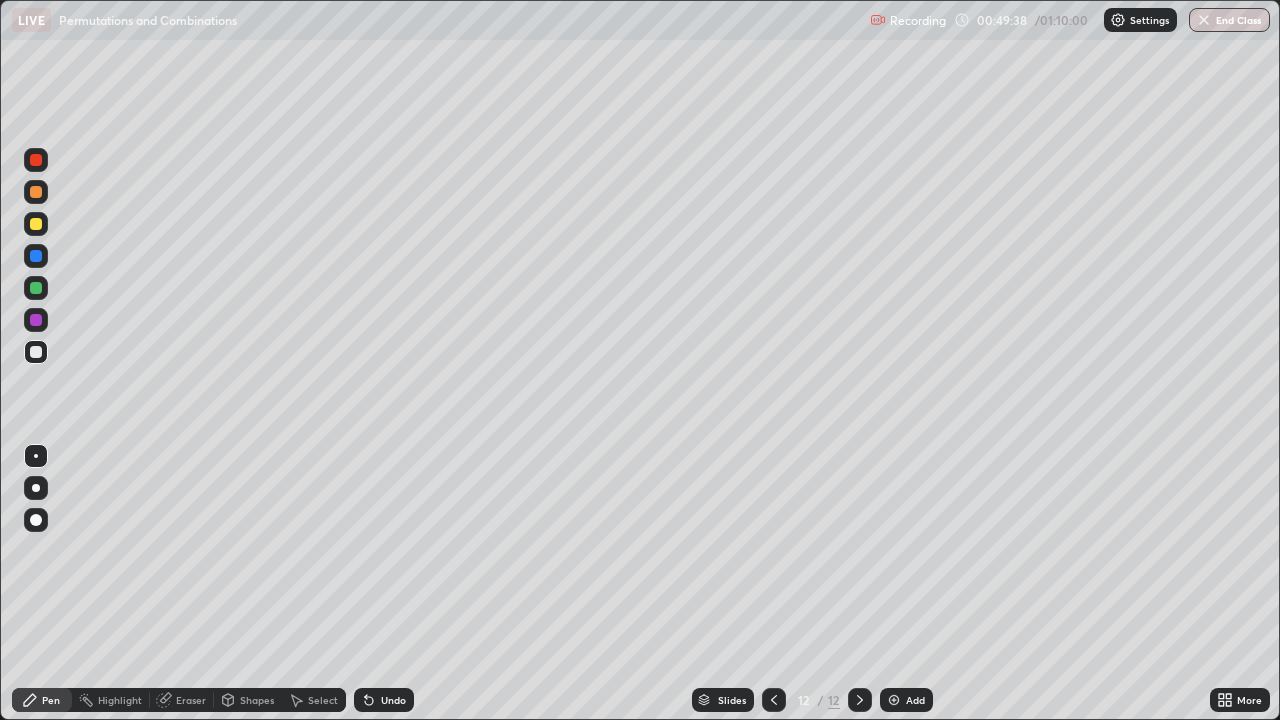 click on "Add" at bounding box center (906, 700) 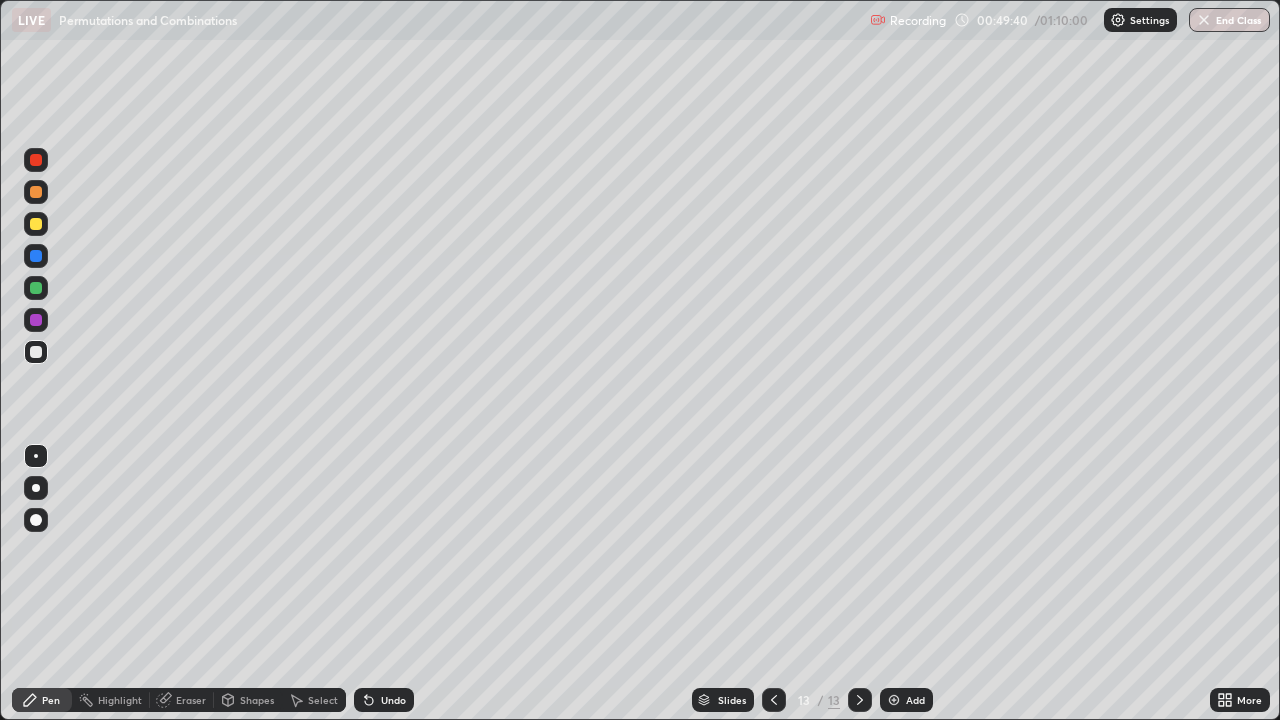 click at bounding box center [36, 224] 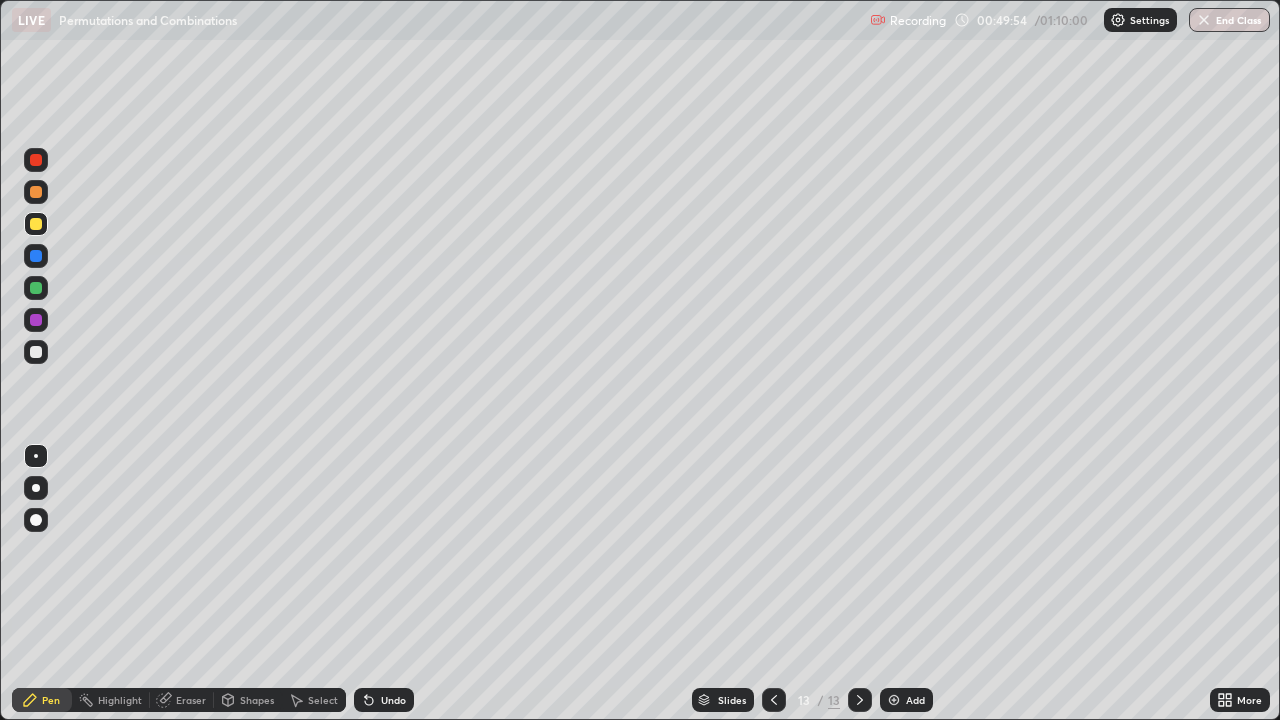 click at bounding box center (36, 352) 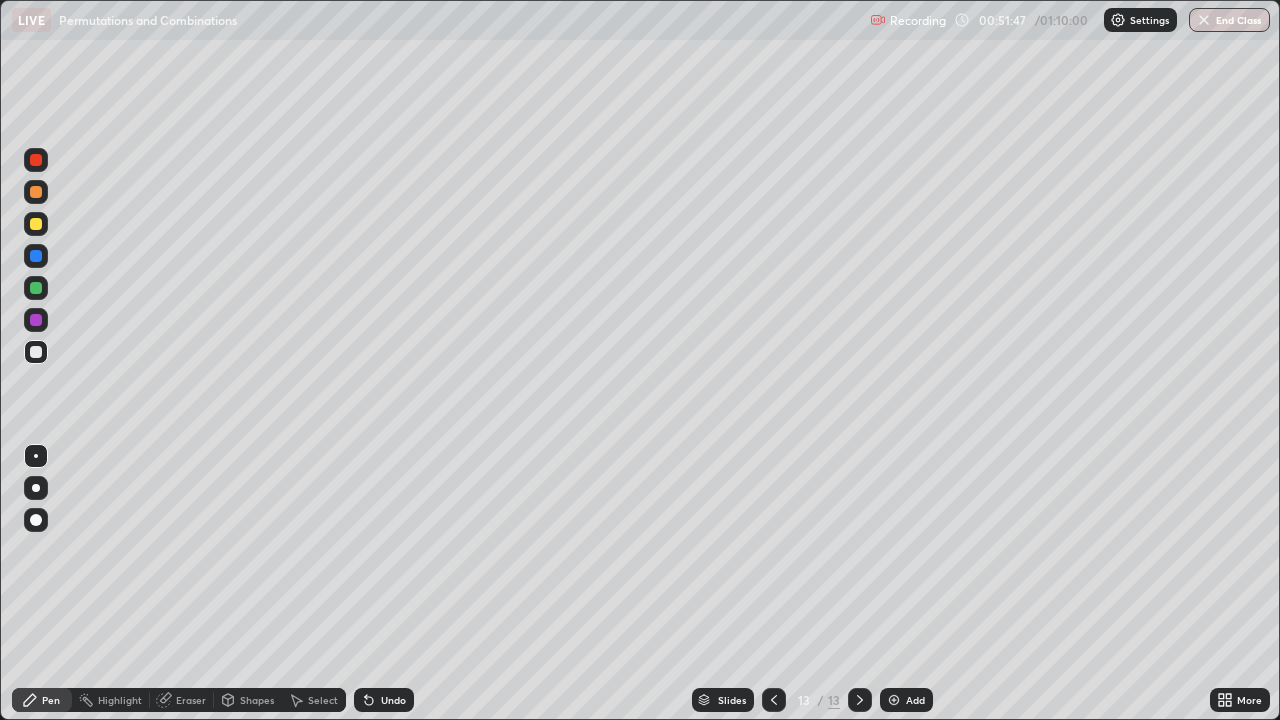 click at bounding box center (36, 288) 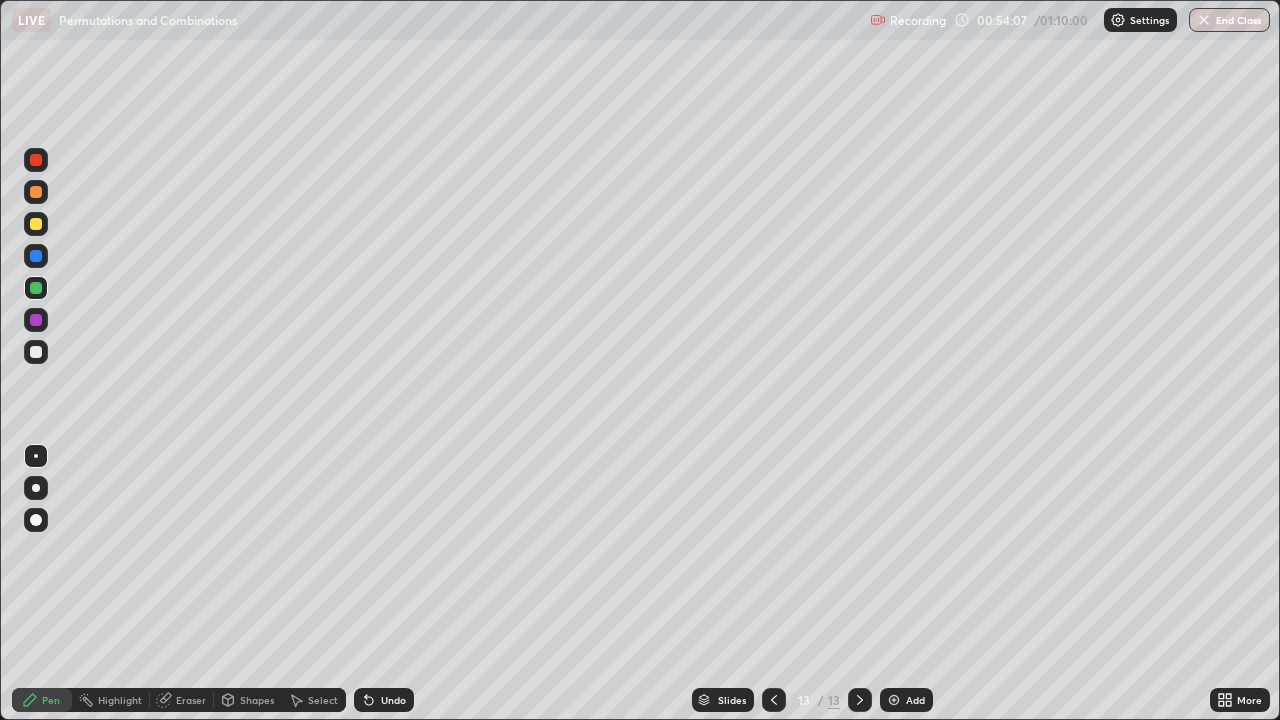 click on "Add" at bounding box center (906, 700) 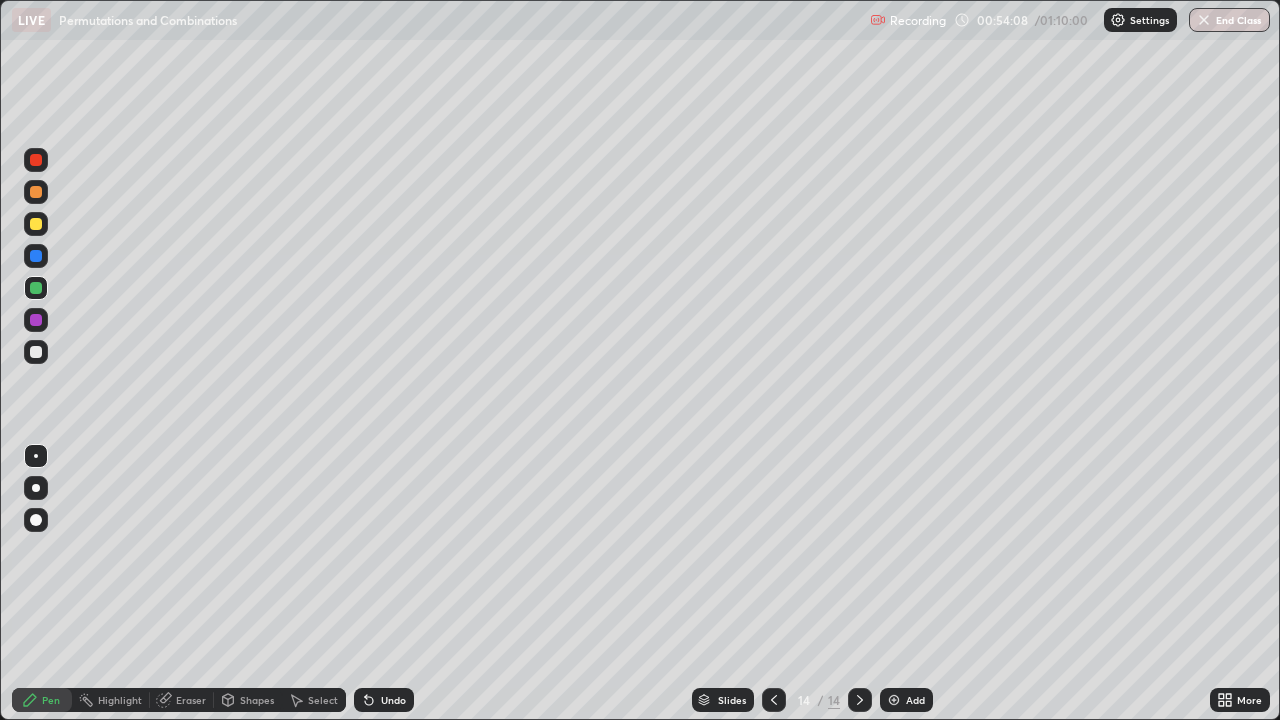 click at bounding box center [36, 224] 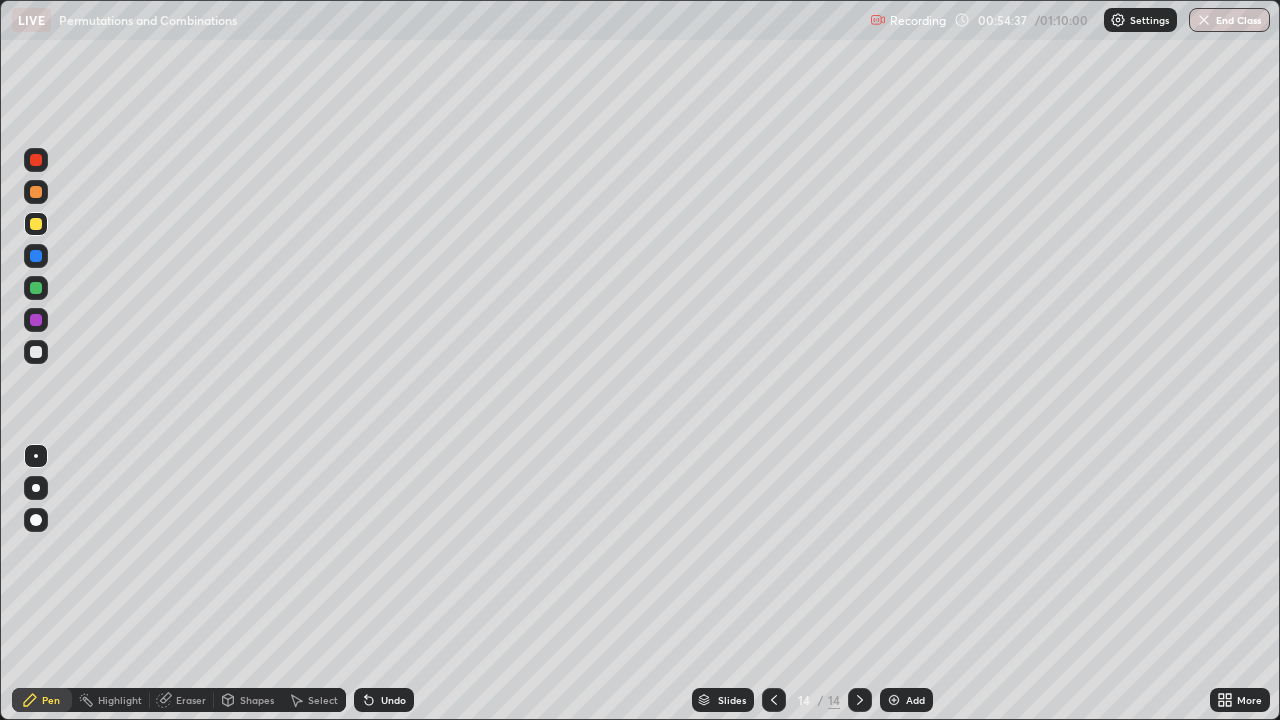 click at bounding box center [36, 352] 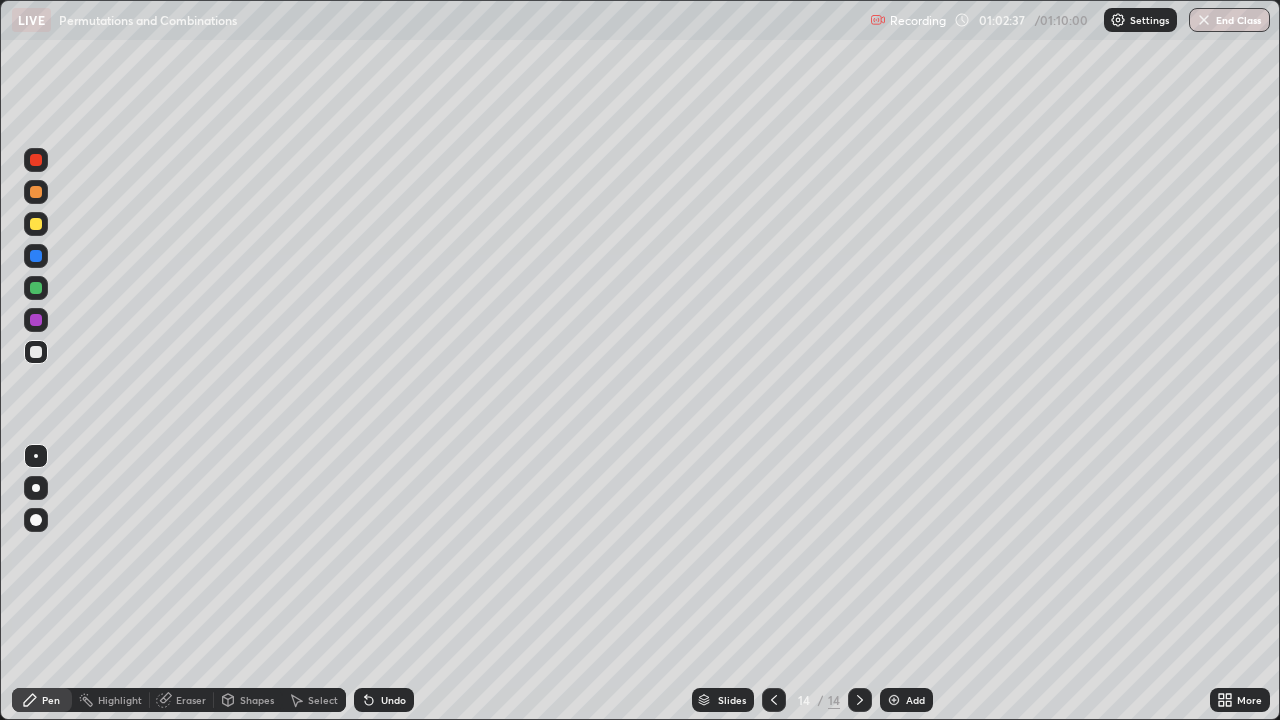 click 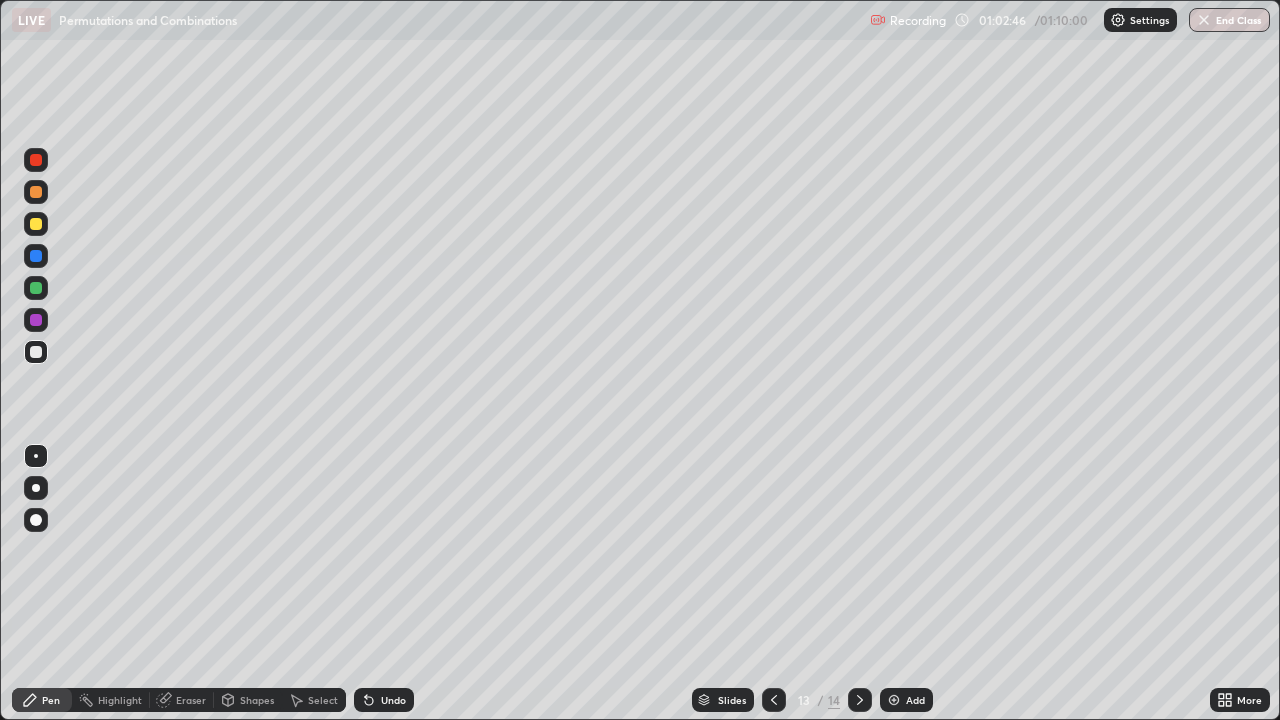 click 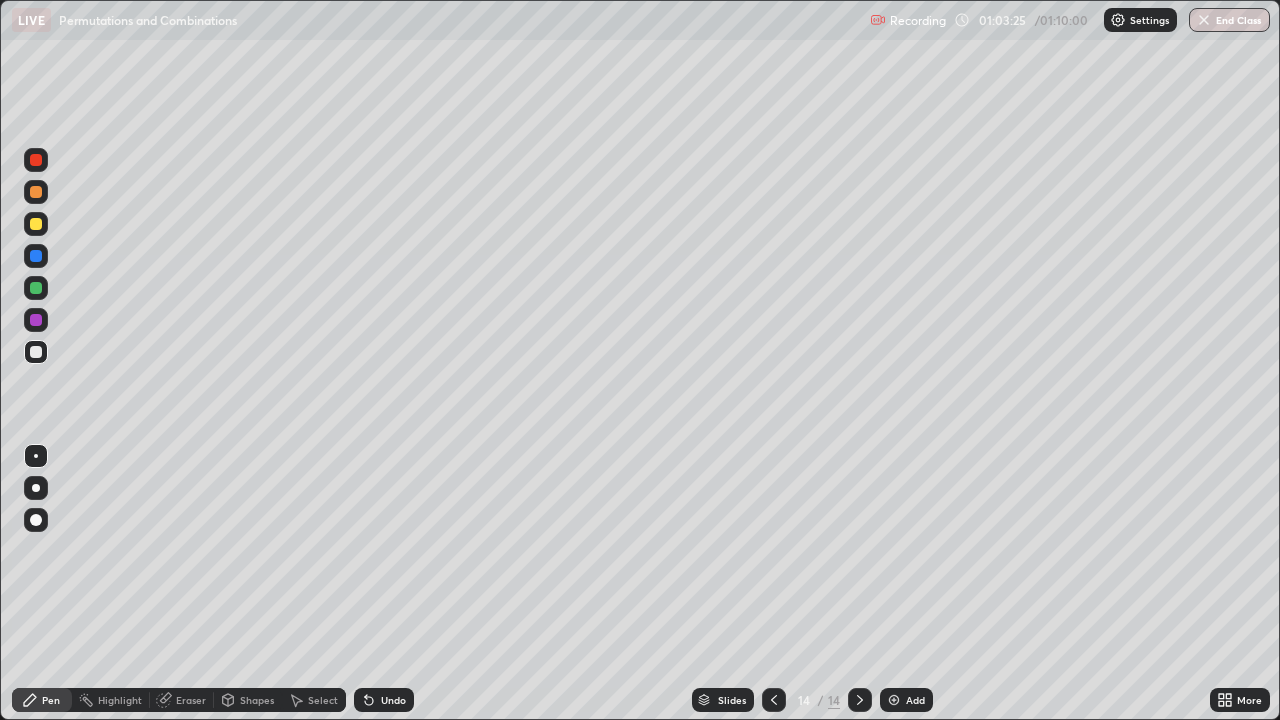 click on "Add" at bounding box center (915, 700) 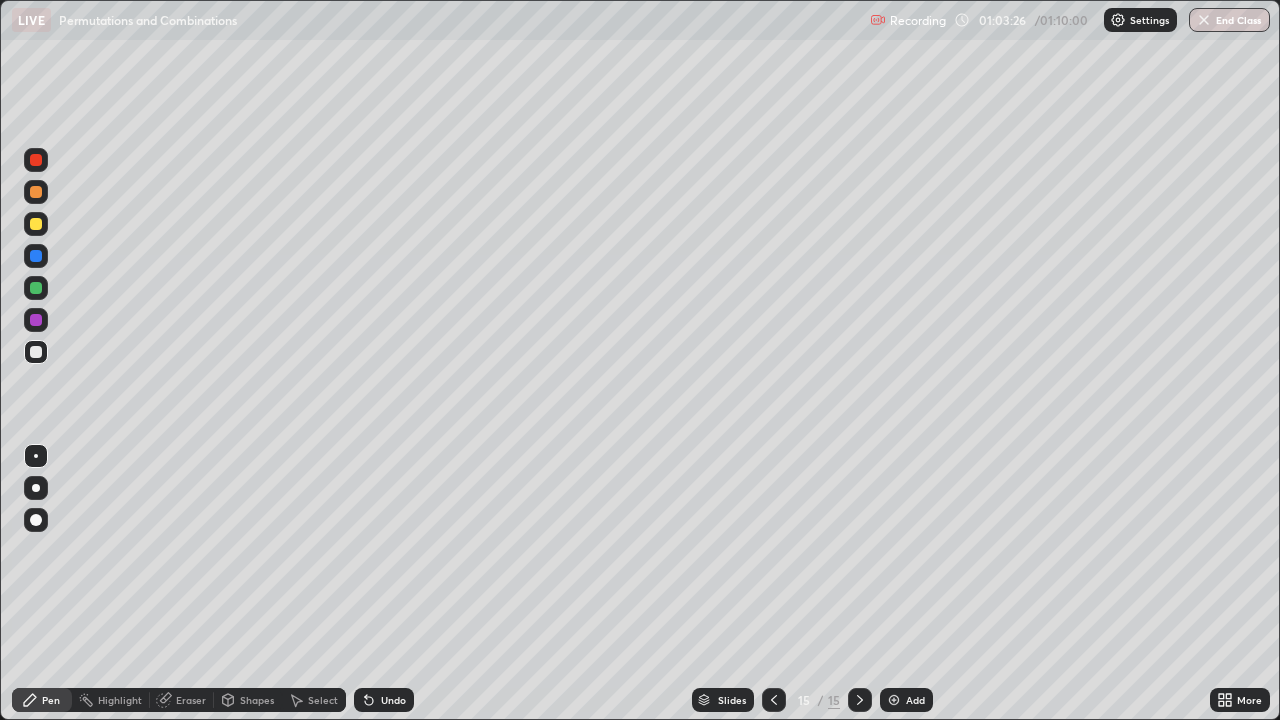 click at bounding box center [36, 224] 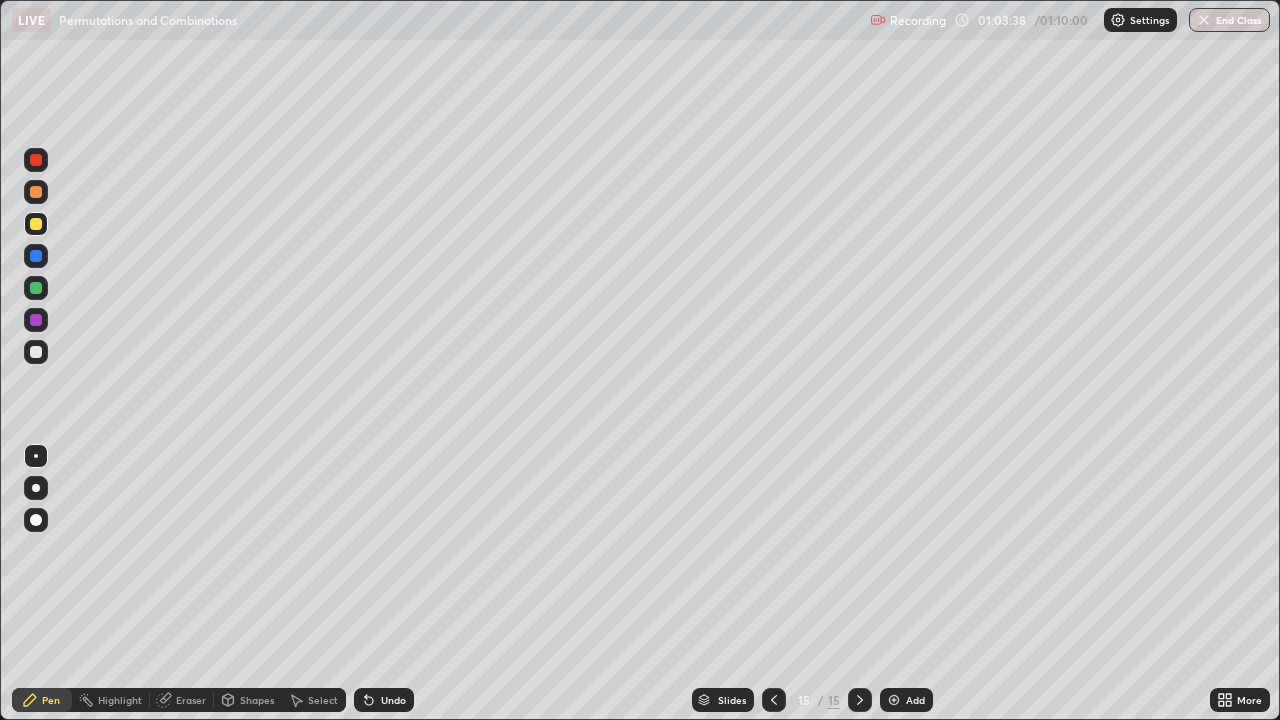 click at bounding box center (36, 352) 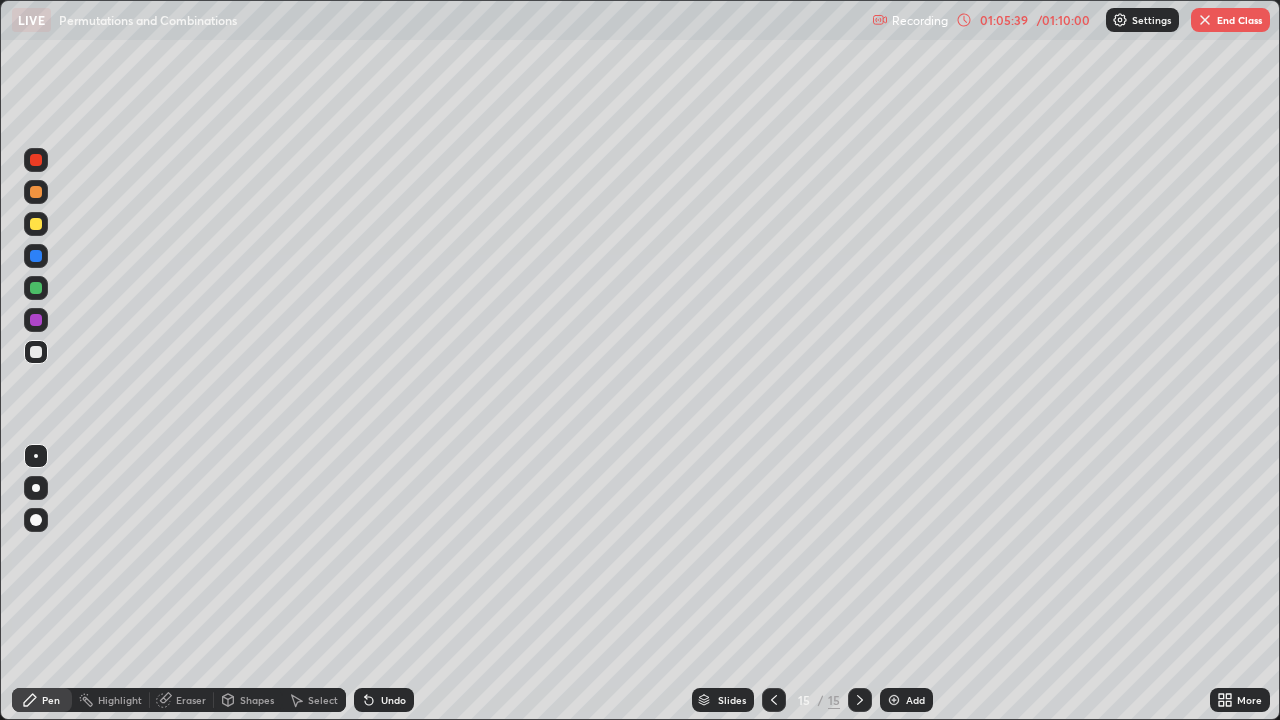 click at bounding box center (36, 224) 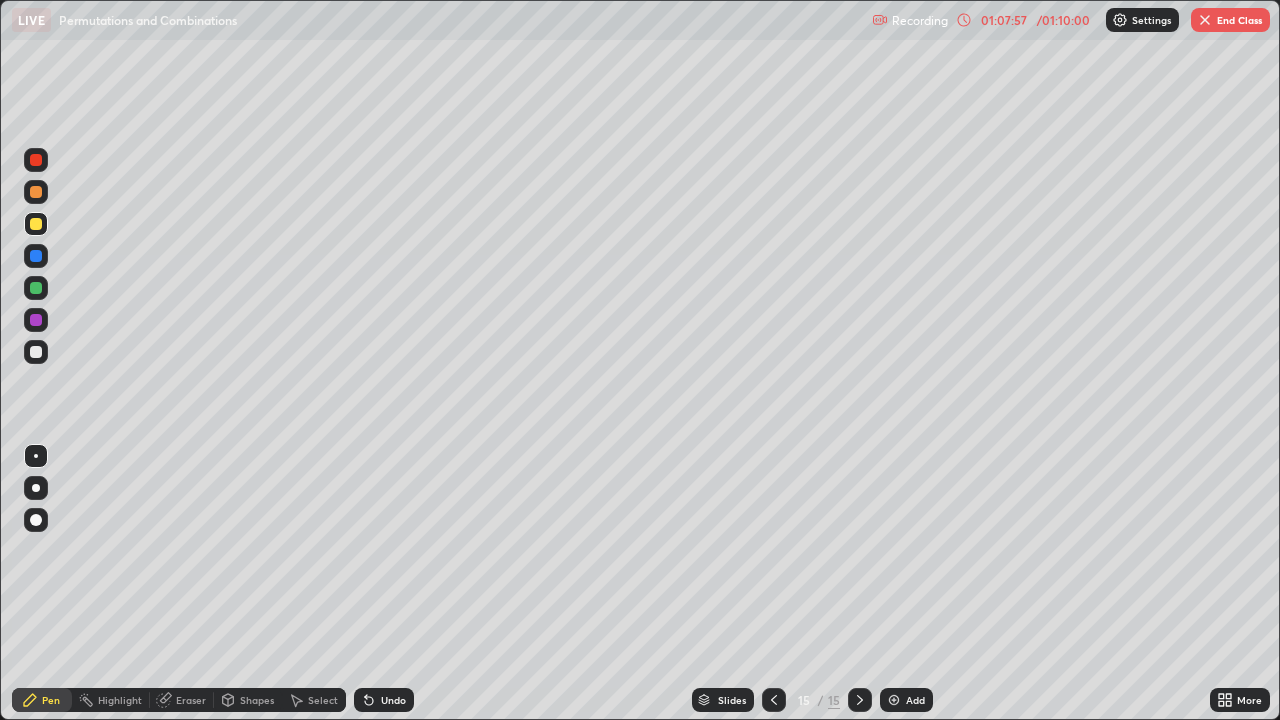 click on "End Class" at bounding box center [1230, 20] 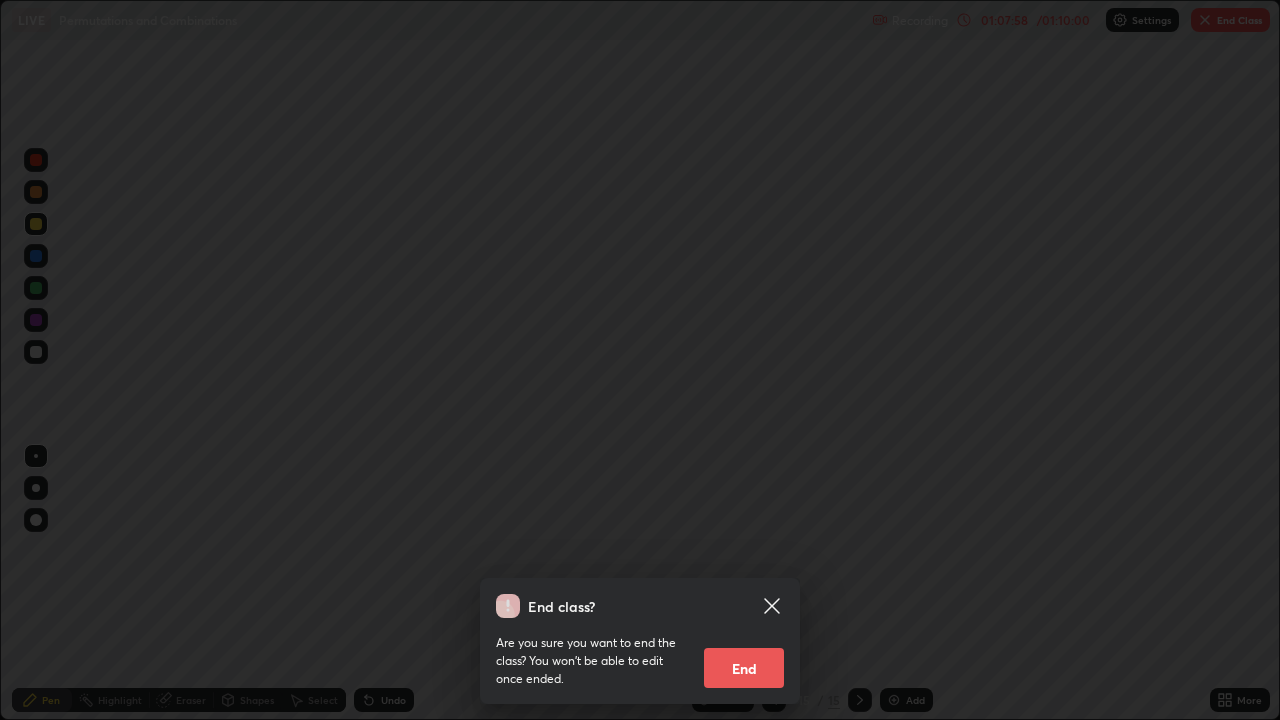 click on "End" at bounding box center [744, 668] 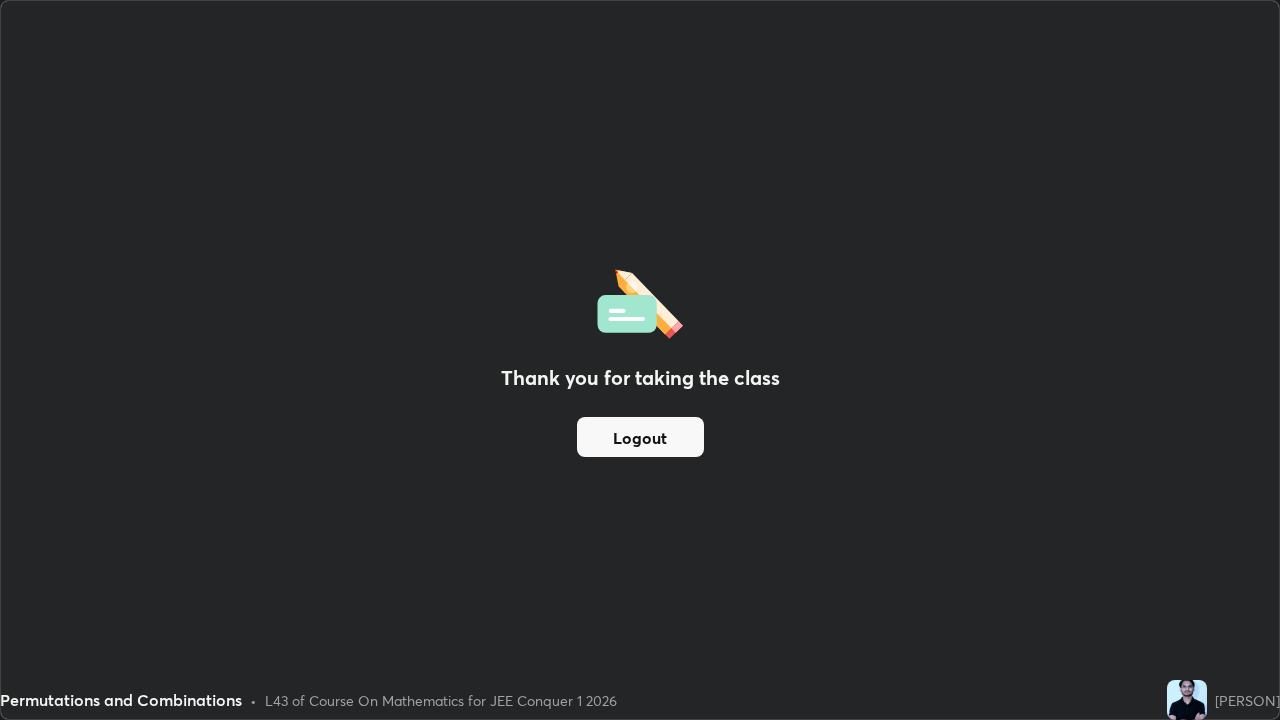 click on "Logout" at bounding box center (640, 437) 